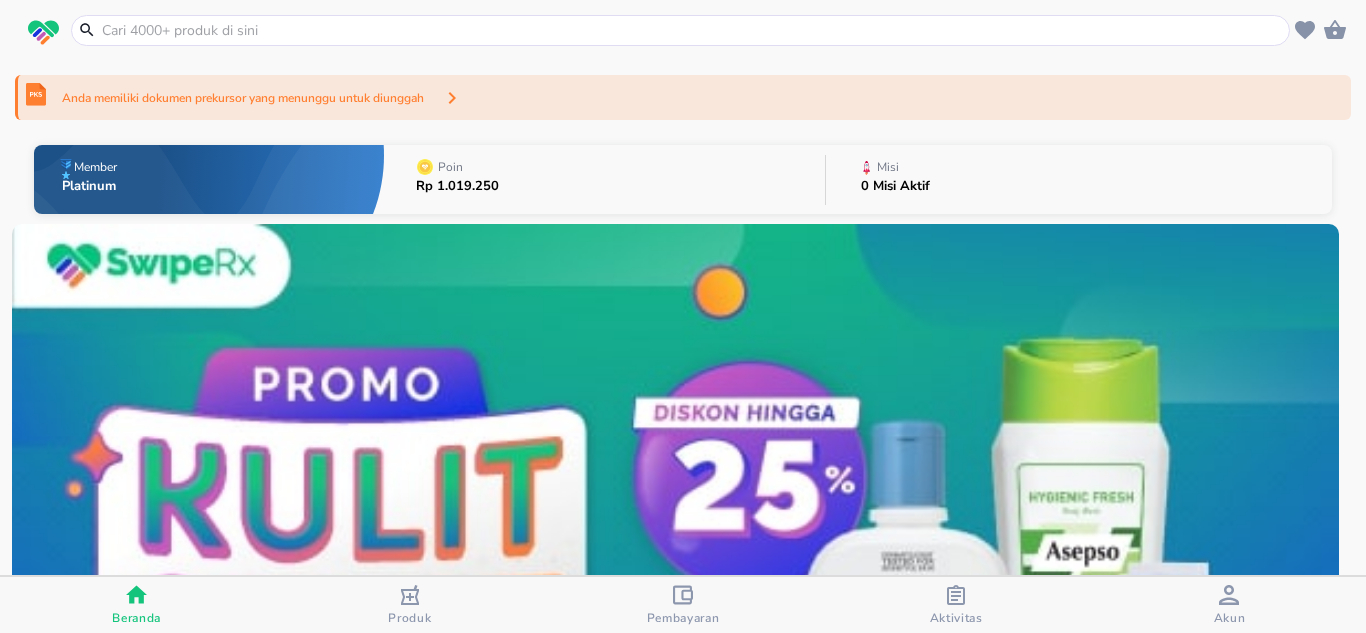 scroll, scrollTop: 0, scrollLeft: 0, axis: both 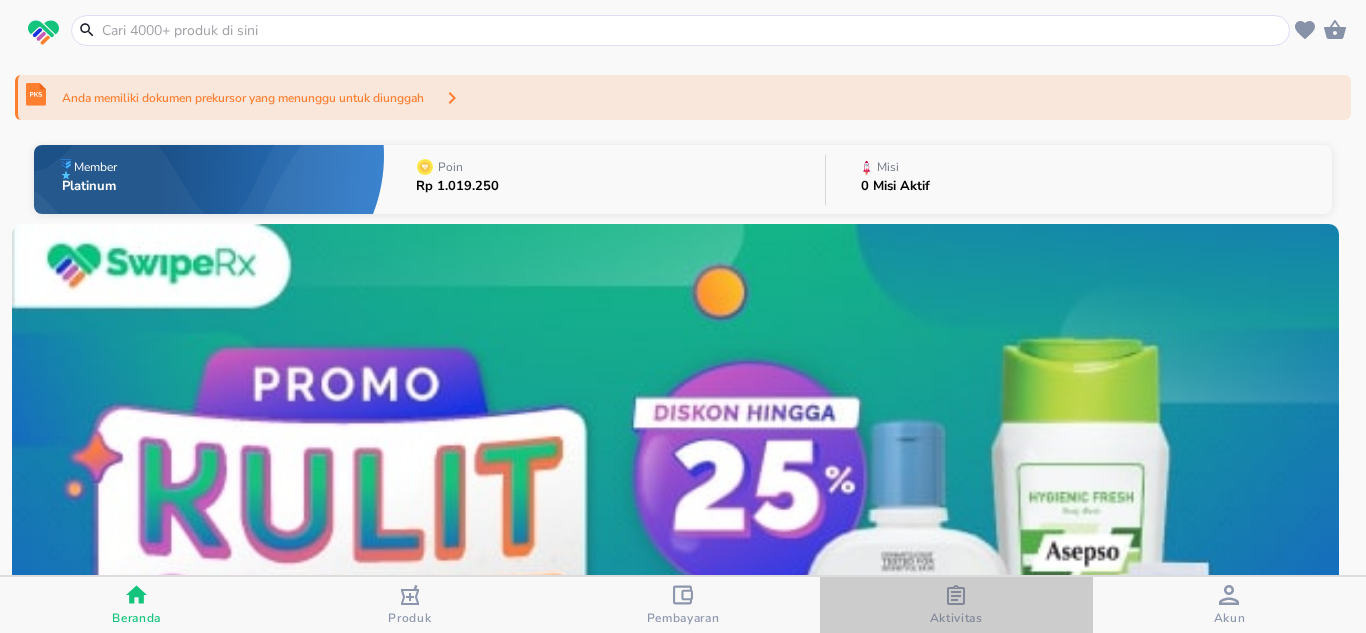 click on "Aktivitas" at bounding box center [956, 605] 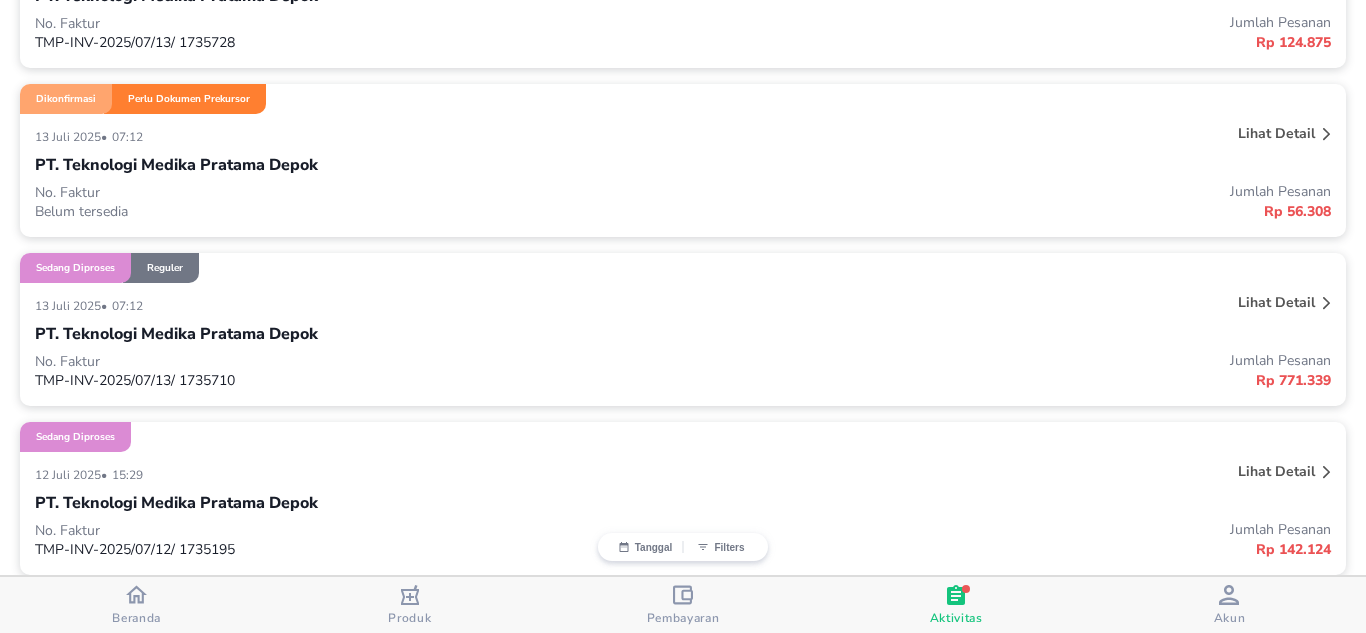 scroll, scrollTop: 1500, scrollLeft: 0, axis: vertical 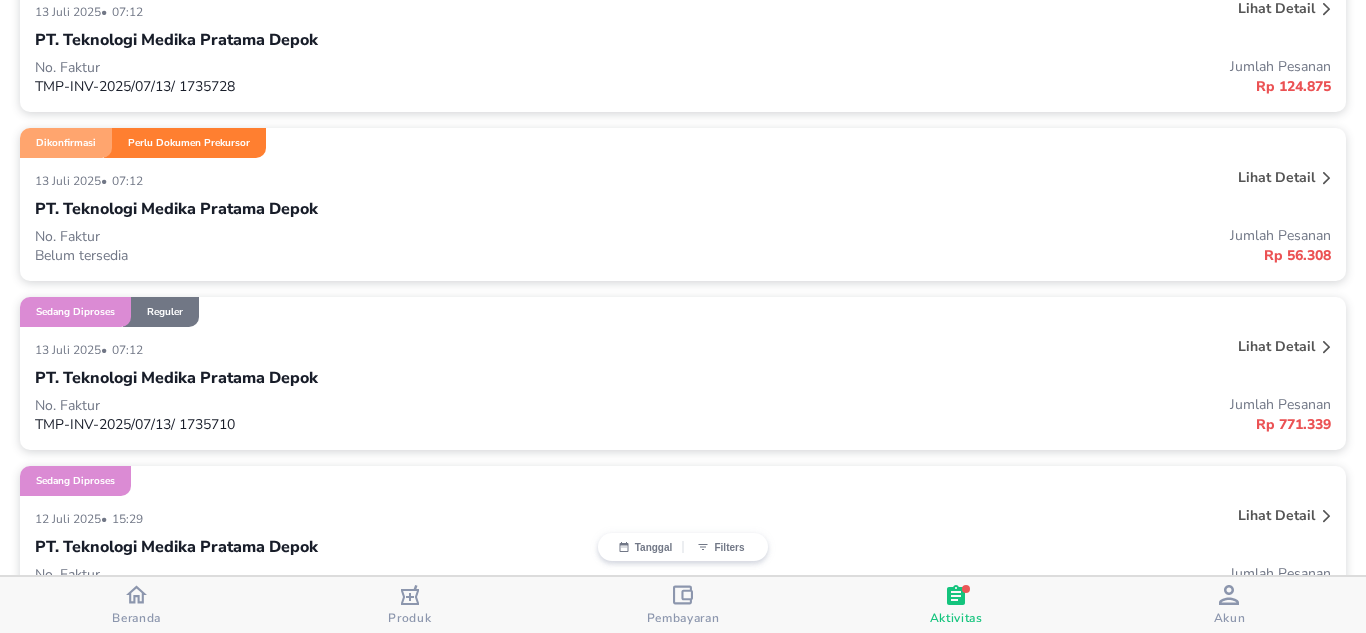 click on "PT. Teknologi Medika Pratama Depok" at bounding box center (683, 209) 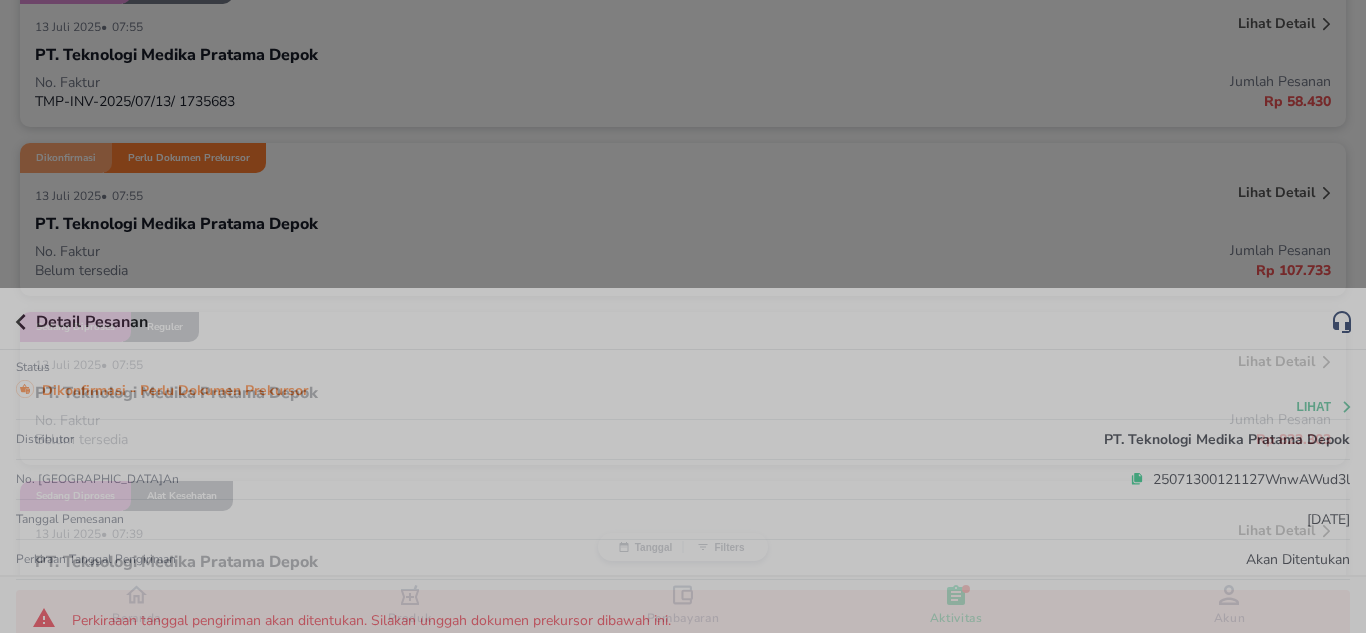 scroll, scrollTop: 1500, scrollLeft: 0, axis: vertical 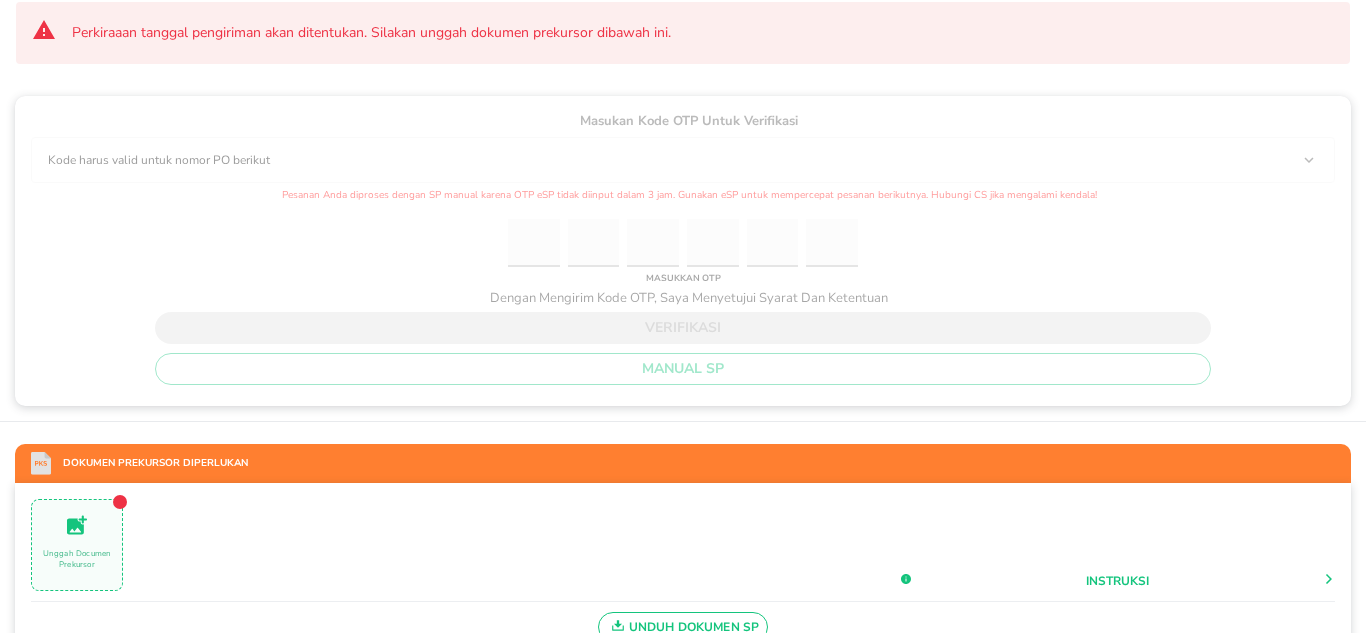 click on "verifikasi   MANUAL SP" at bounding box center (683, 348) 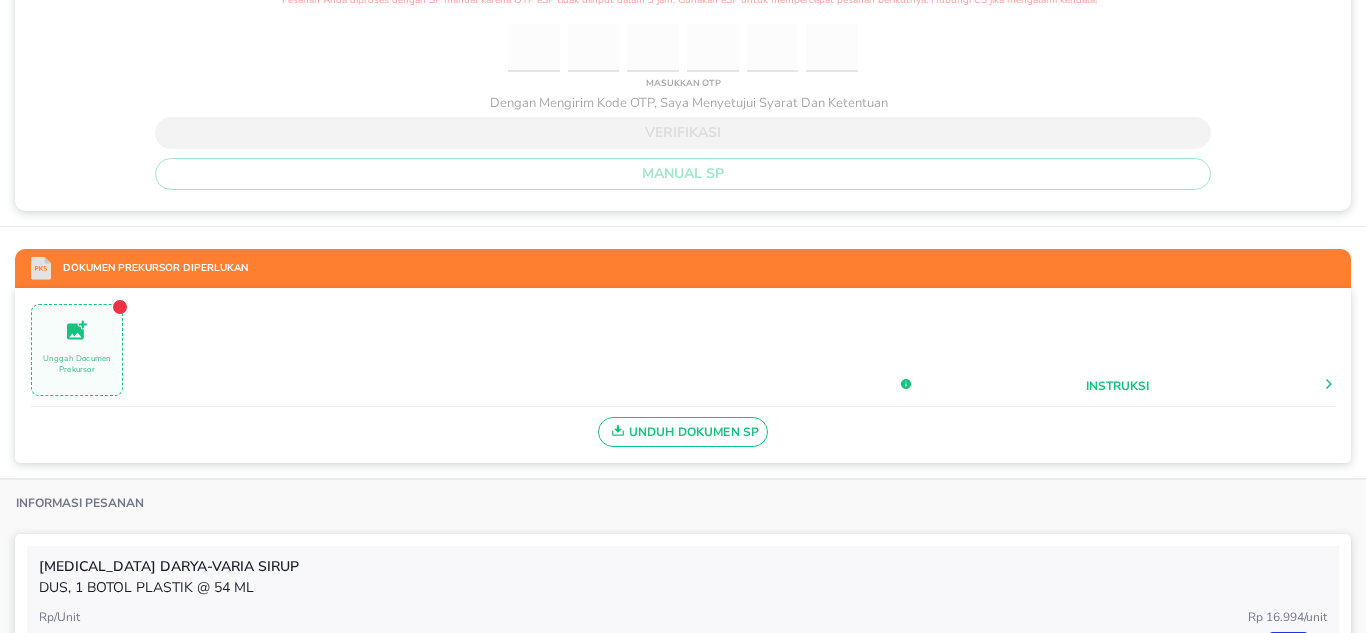 scroll, scrollTop: 500, scrollLeft: 0, axis: vertical 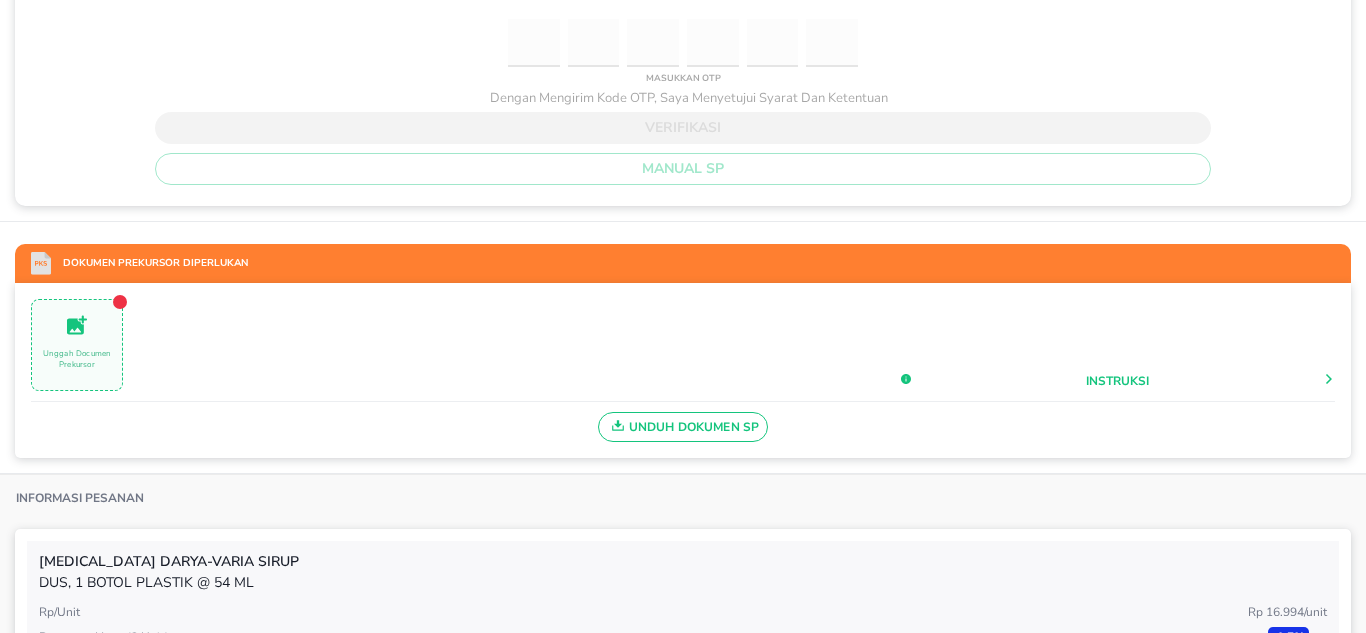 click on "Unduh Dokumen SP" at bounding box center [683, 427] 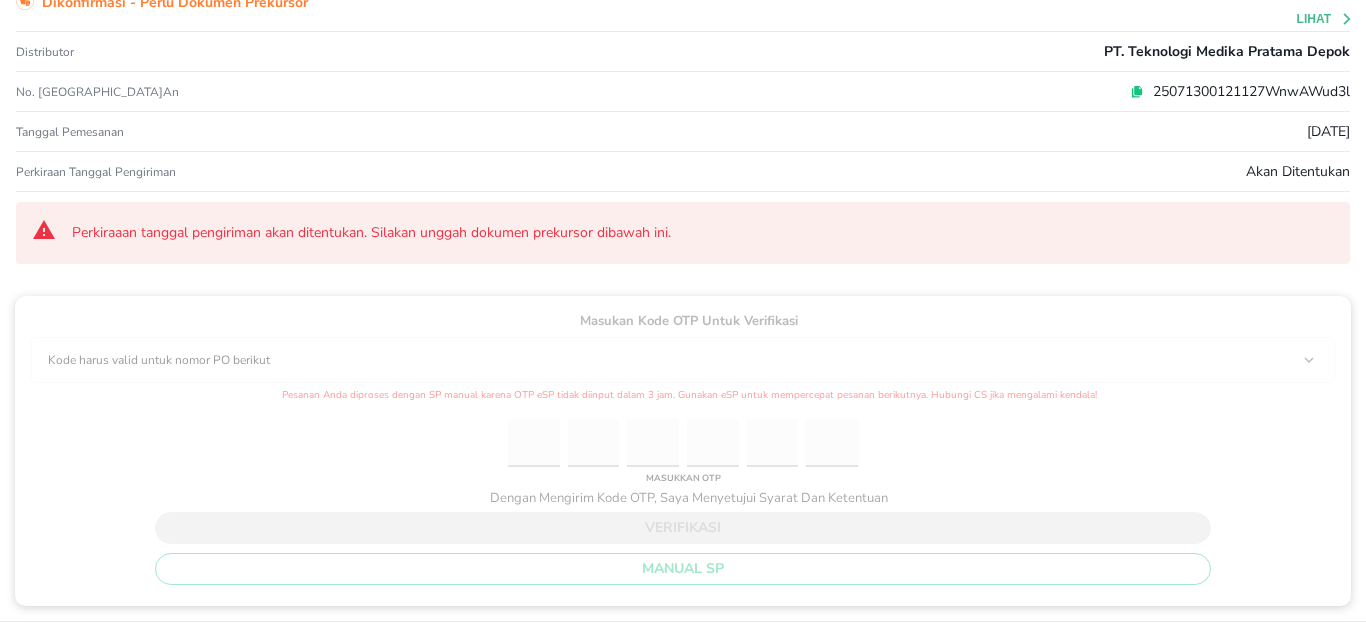 scroll, scrollTop: 0, scrollLeft: 0, axis: both 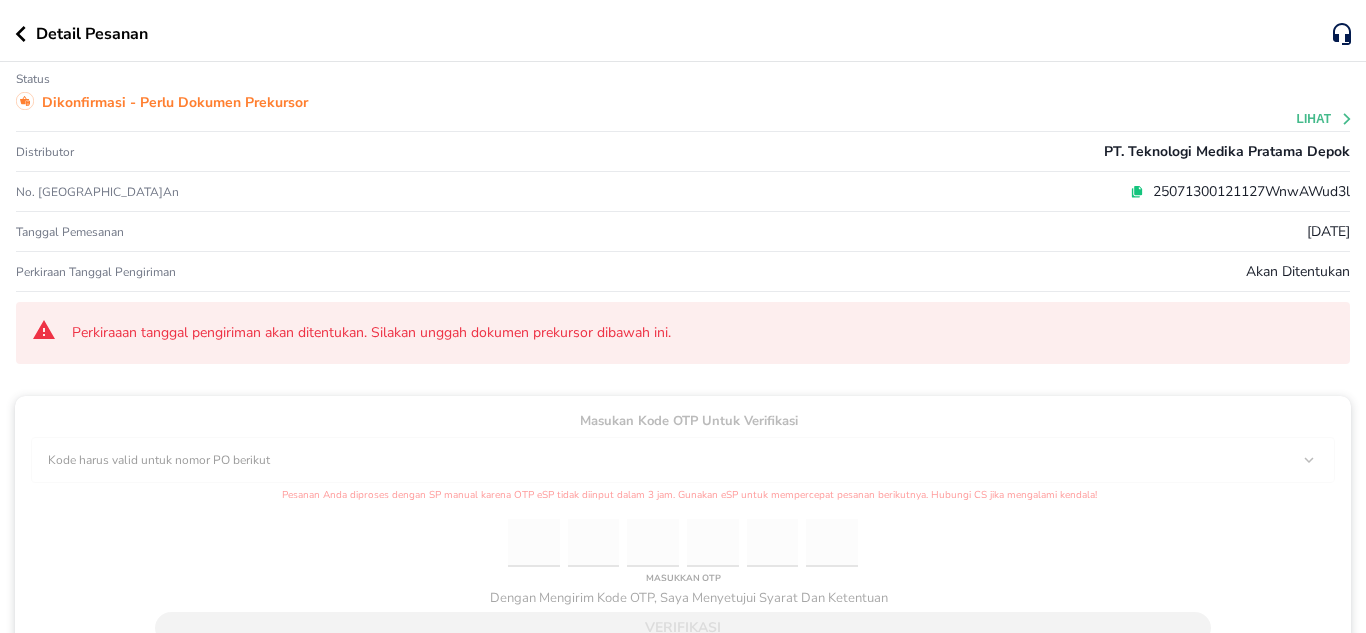 click 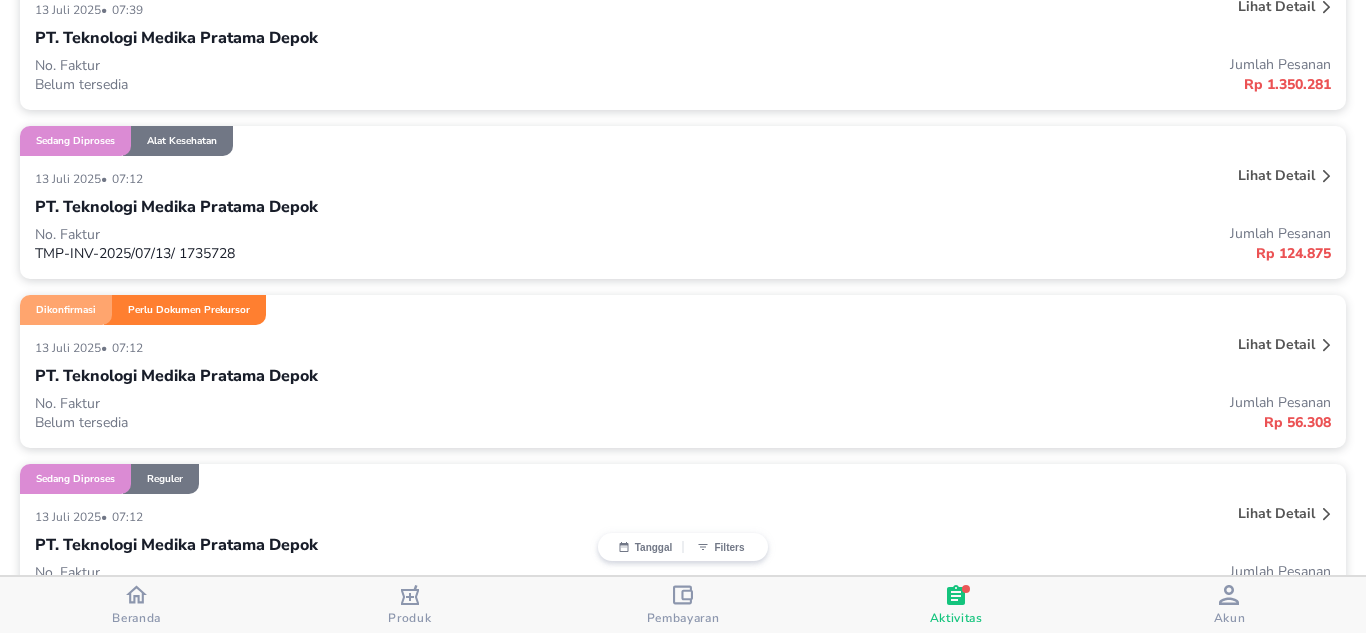 scroll, scrollTop: 1300, scrollLeft: 0, axis: vertical 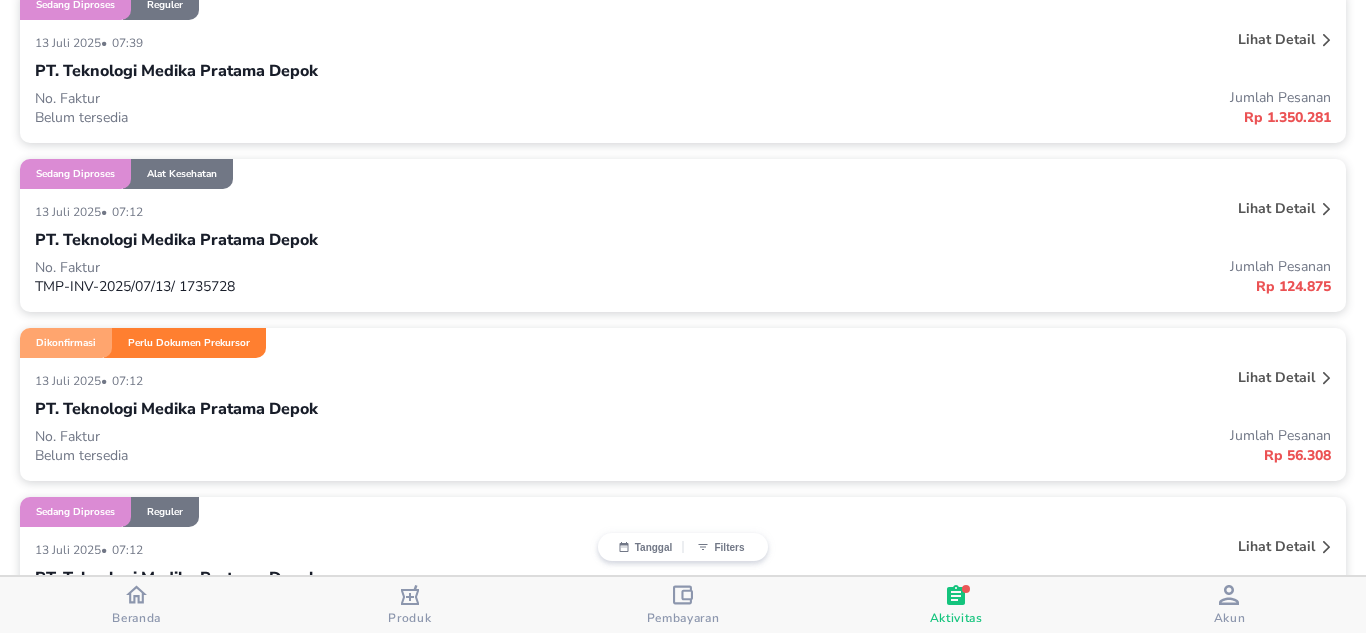 click on "PT. Teknologi Medika Pratama Depok" at bounding box center [176, 240] 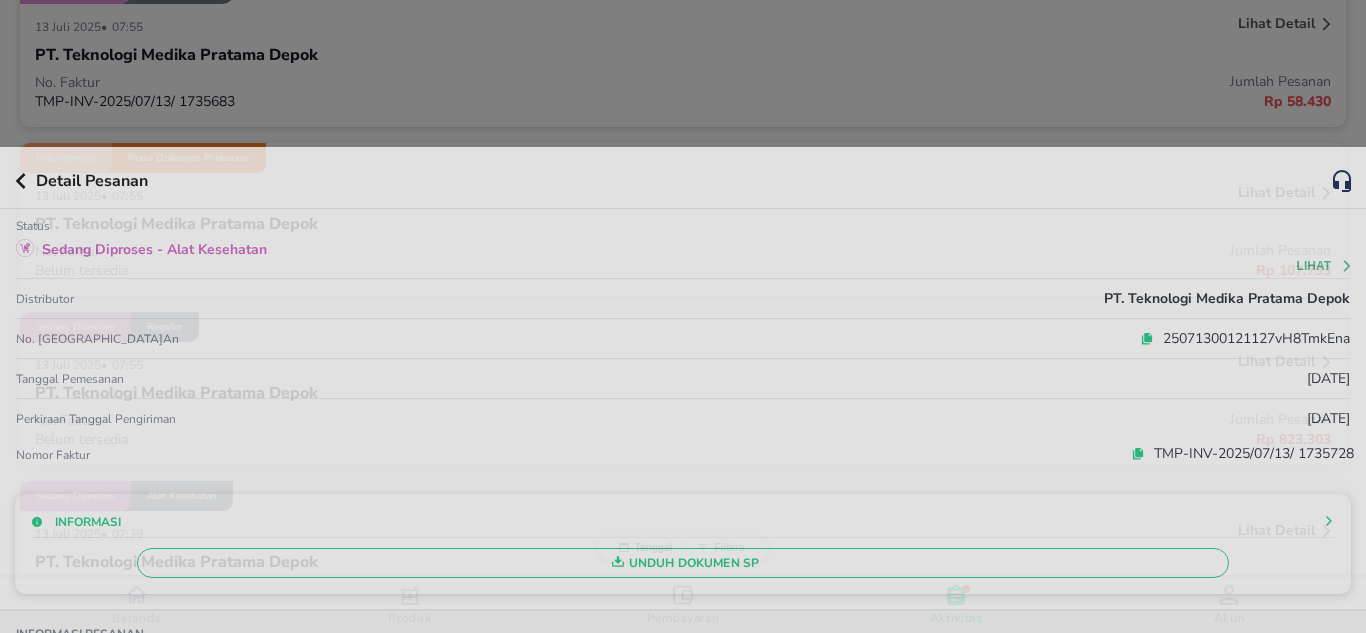 scroll, scrollTop: 1300, scrollLeft: 0, axis: vertical 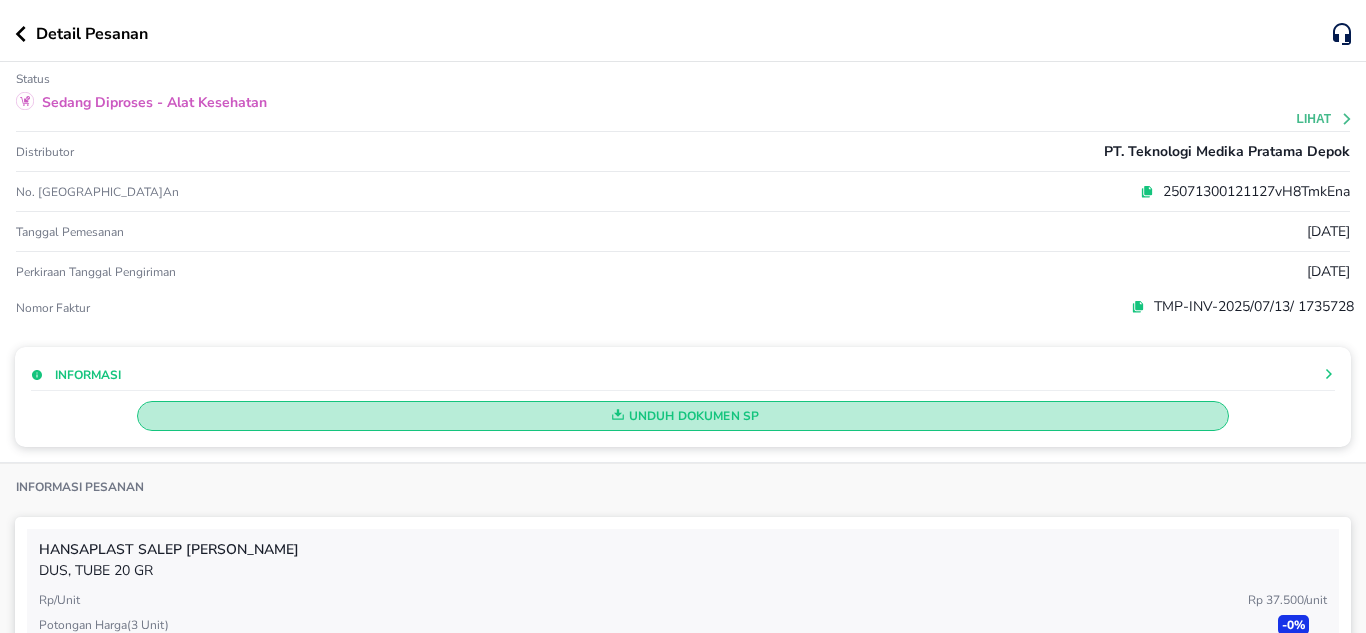 click on "Unduh Dokumen SP" at bounding box center [683, 416] 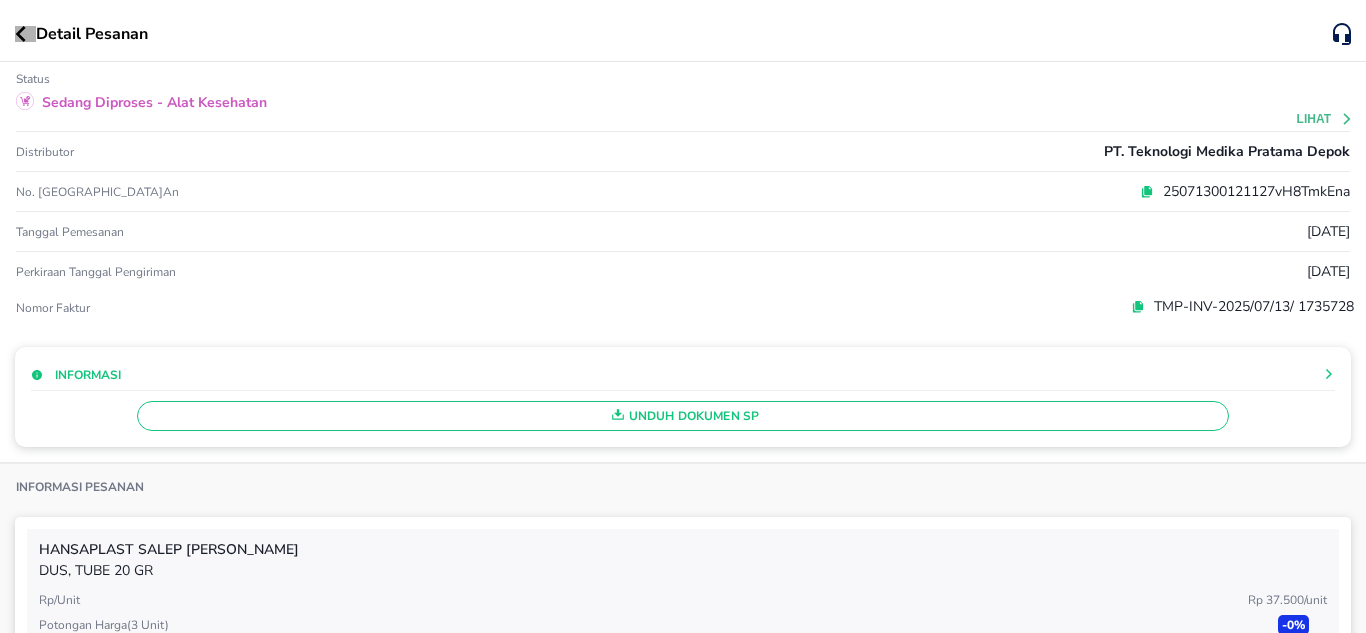 click 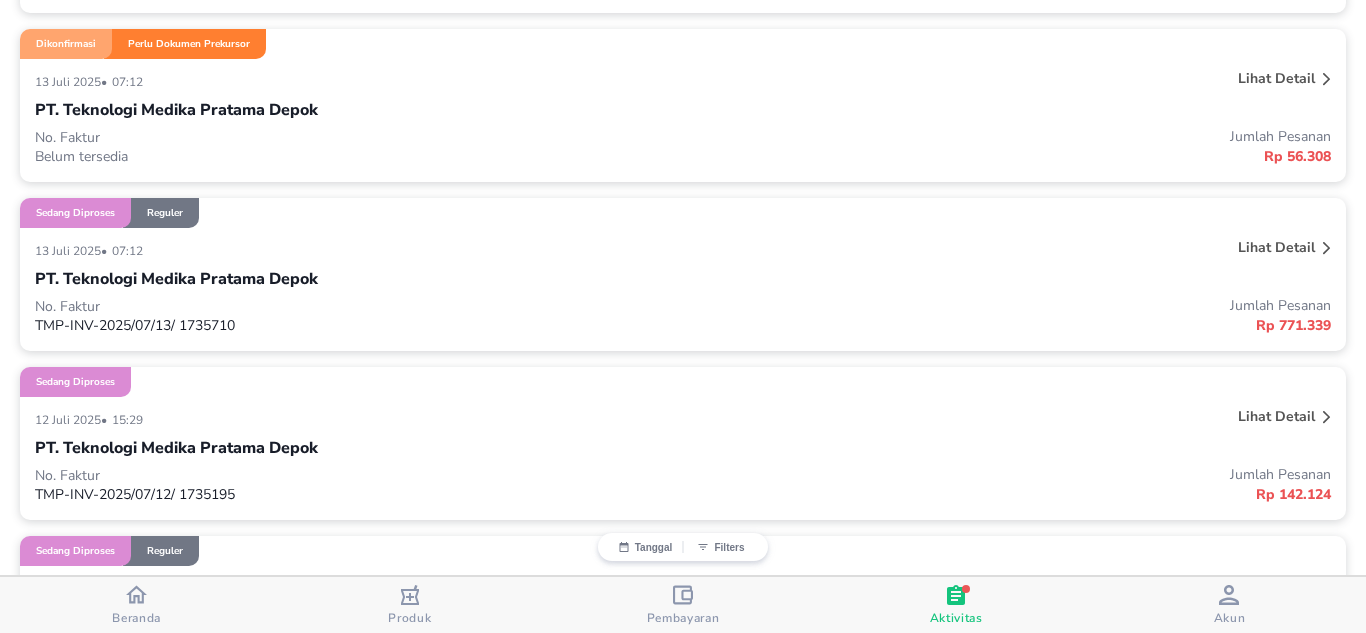 scroll, scrollTop: 1600, scrollLeft: 0, axis: vertical 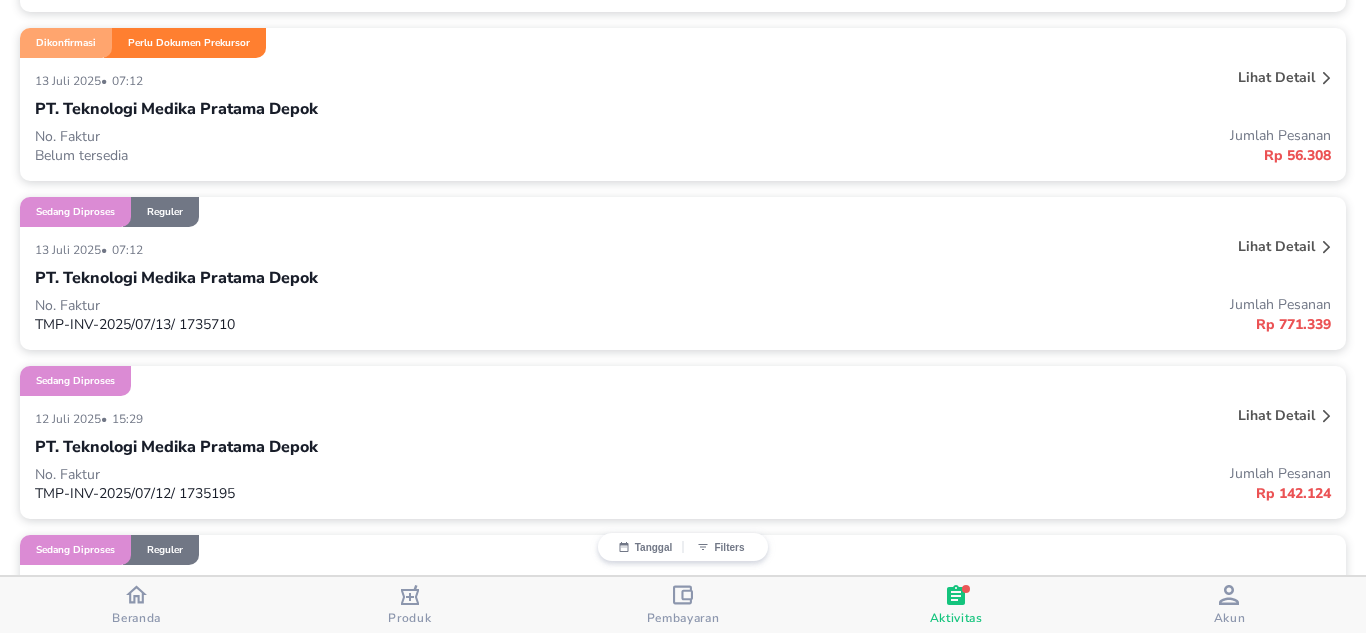 click on "PT. Teknologi Medika Pratama Depok" at bounding box center (176, 278) 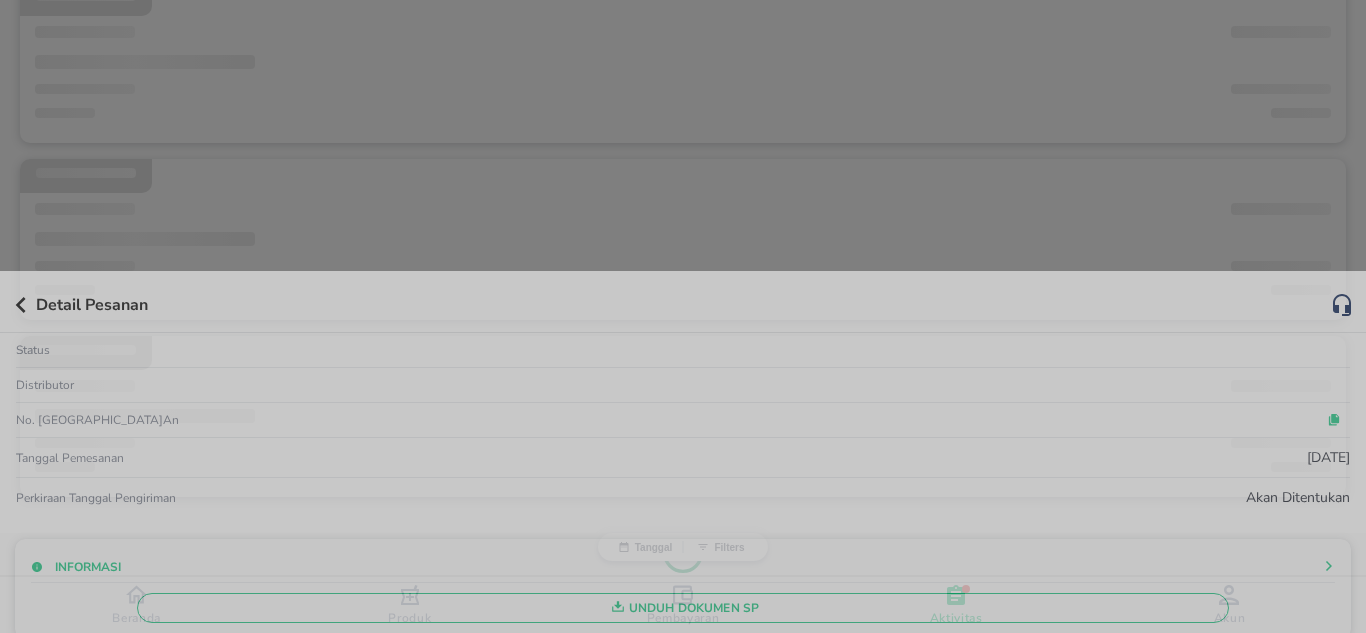 scroll, scrollTop: 1600, scrollLeft: 0, axis: vertical 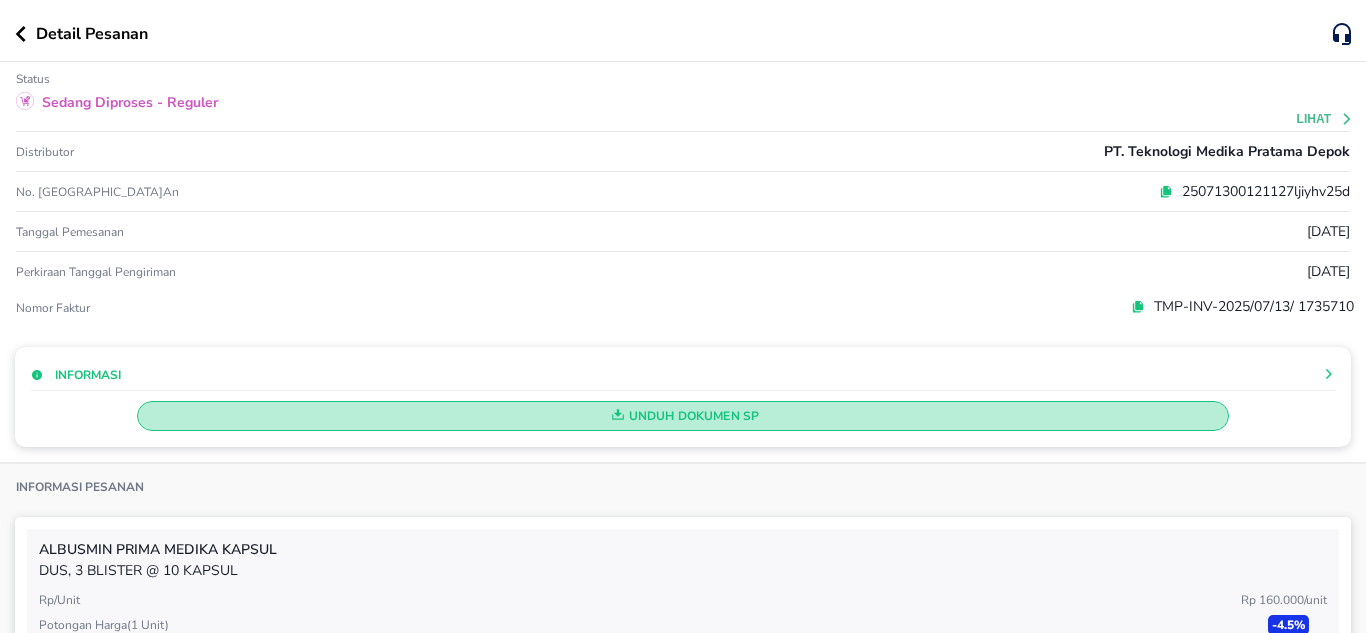click on "Unduh Dokumen SP" at bounding box center [683, 416] 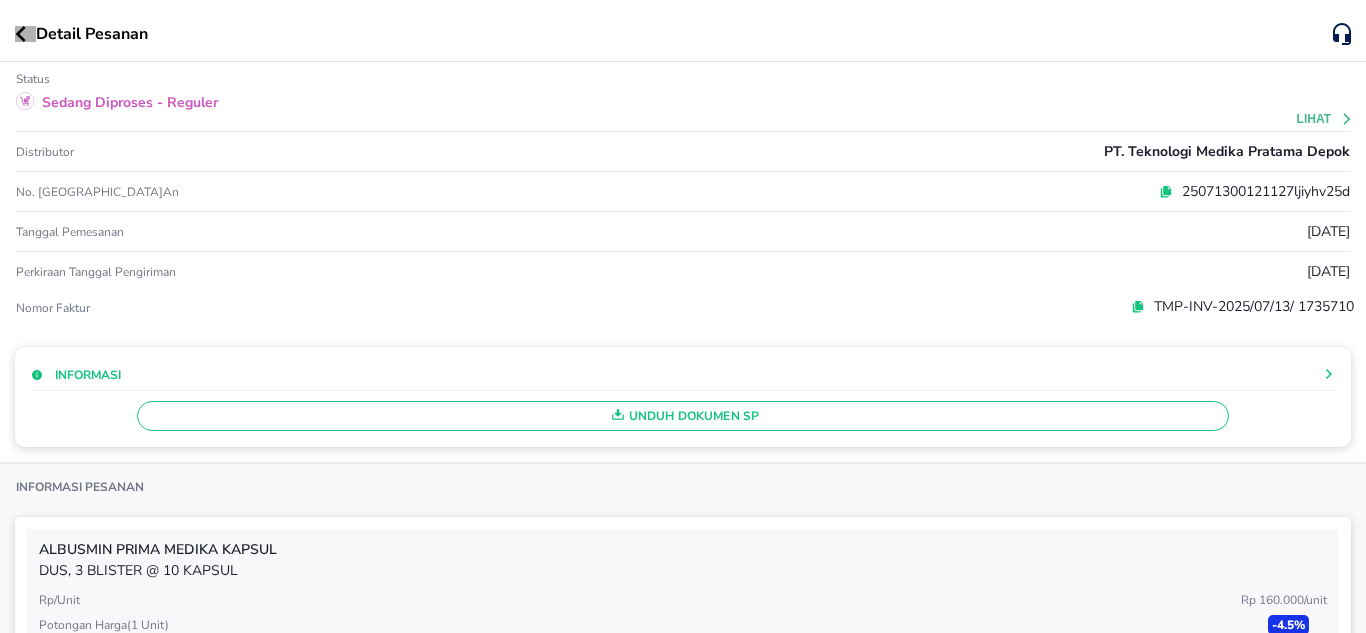 click 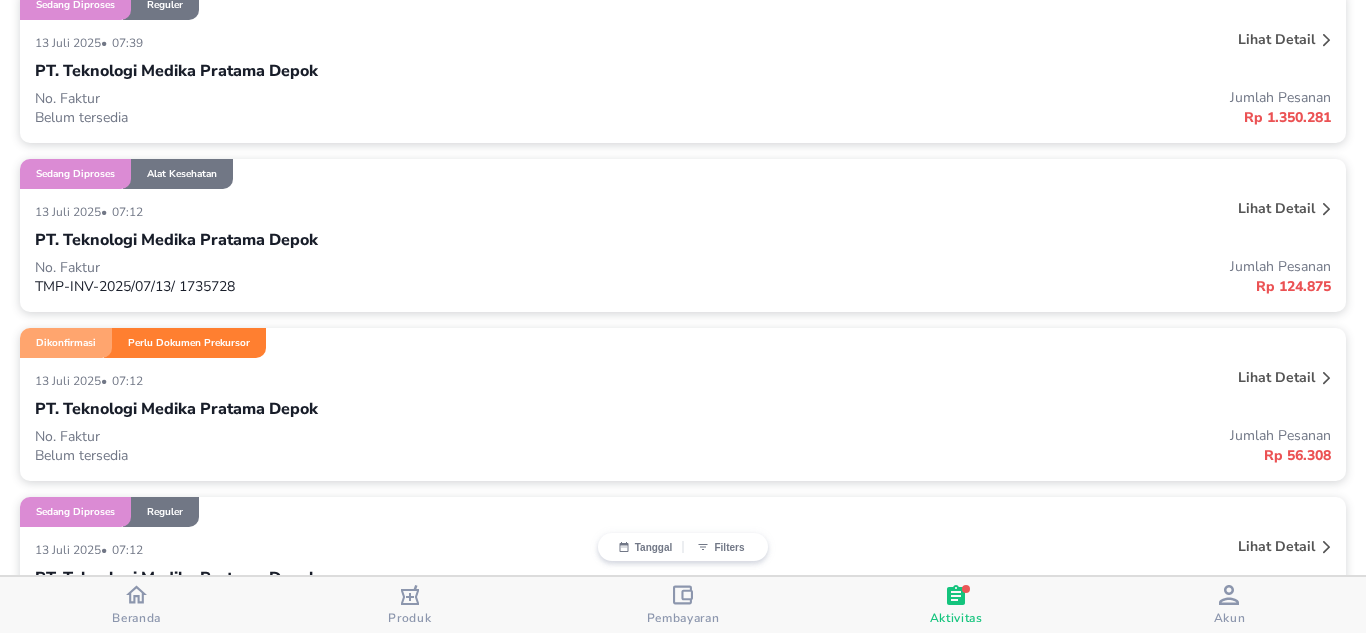 click on "PT. Teknologi Medika Pratama Depok" at bounding box center [176, 240] 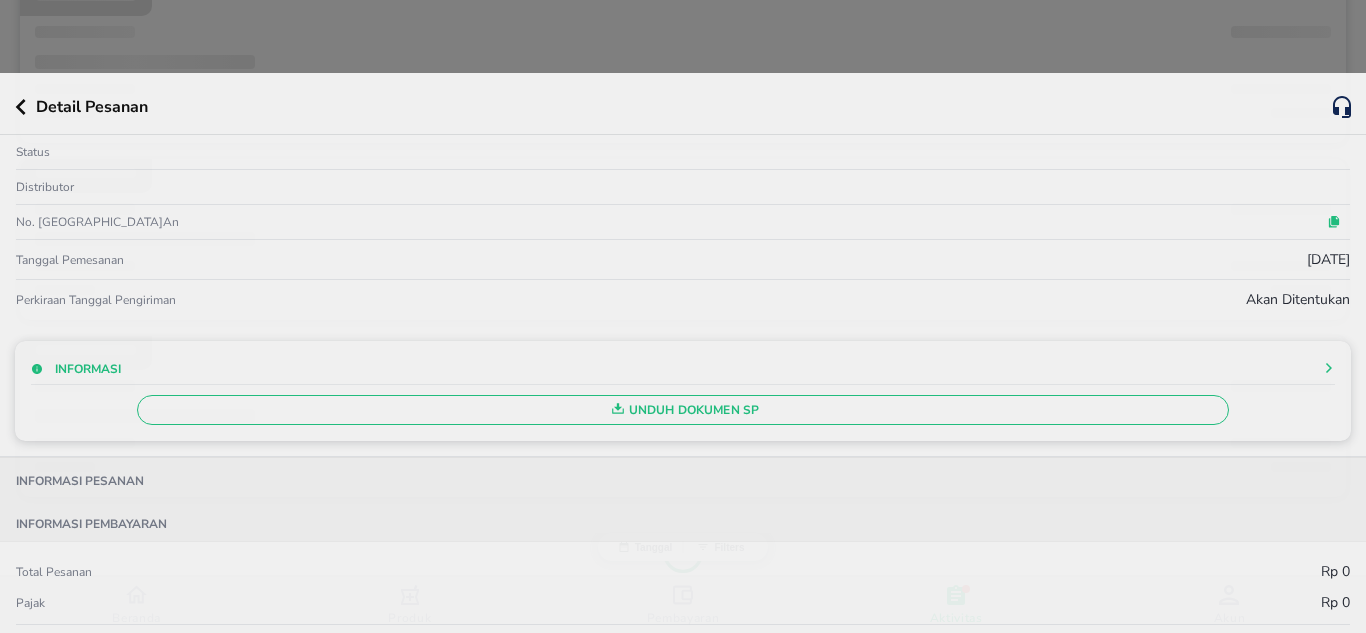 scroll, scrollTop: 471, scrollLeft: 0, axis: vertical 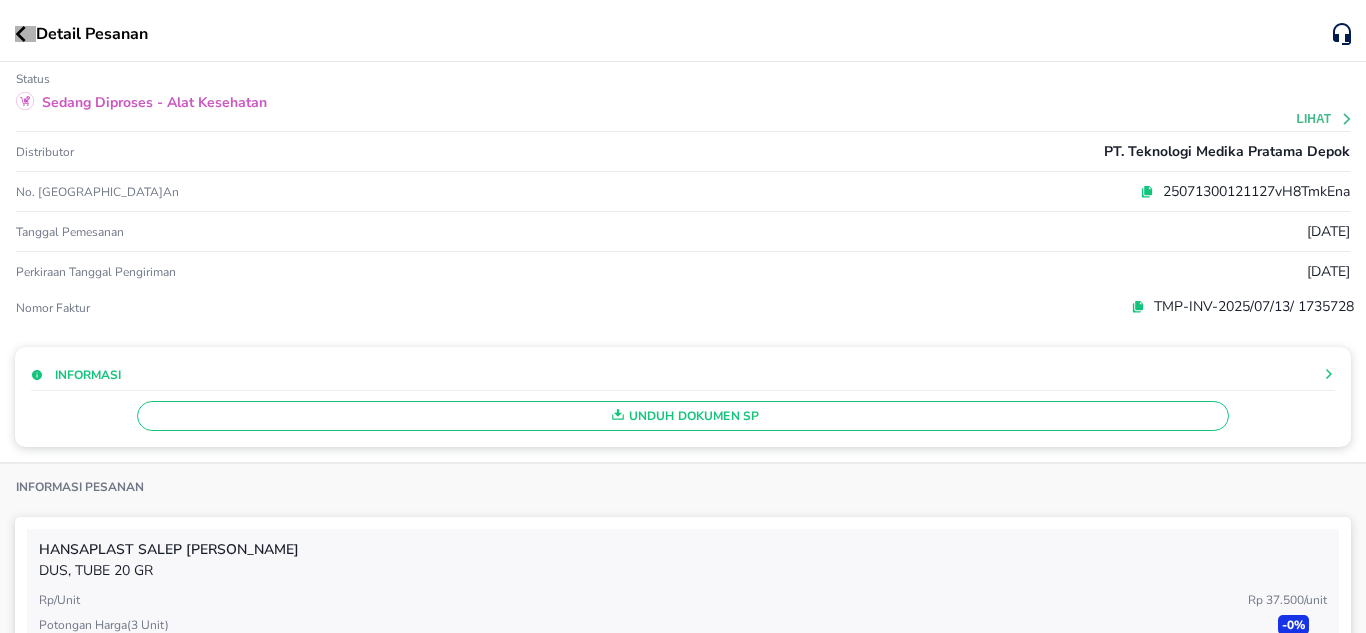 click at bounding box center [25, 34] 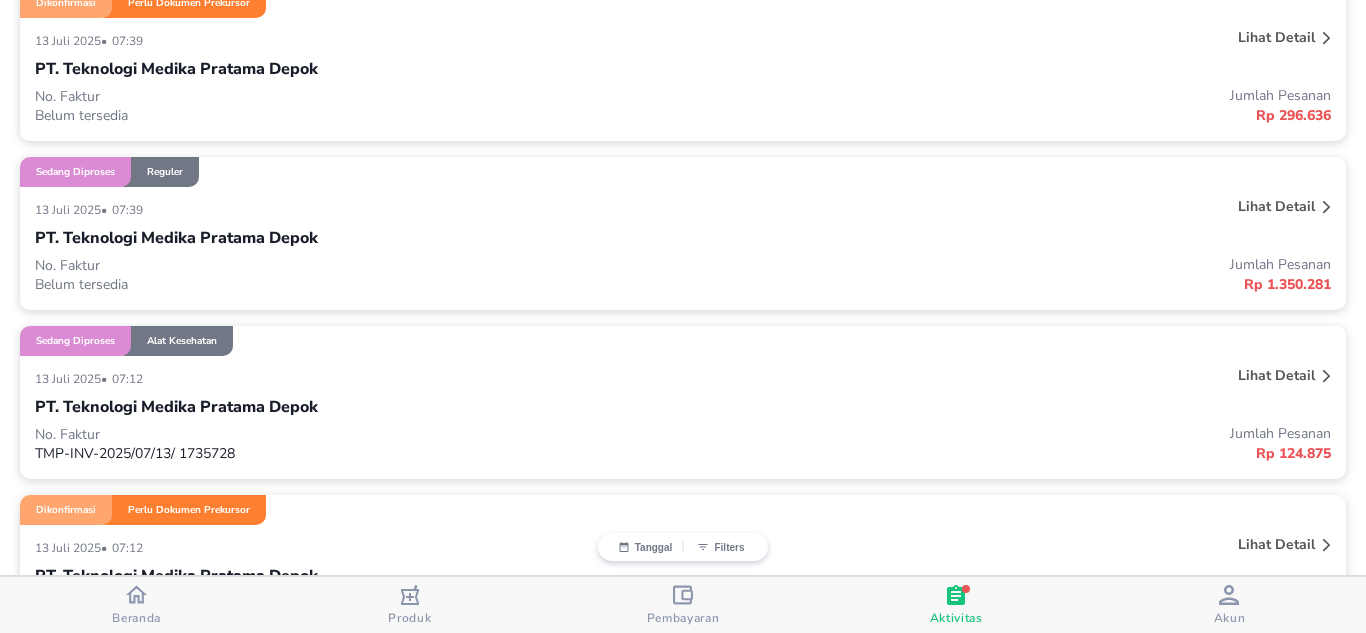 scroll, scrollTop: 1100, scrollLeft: 0, axis: vertical 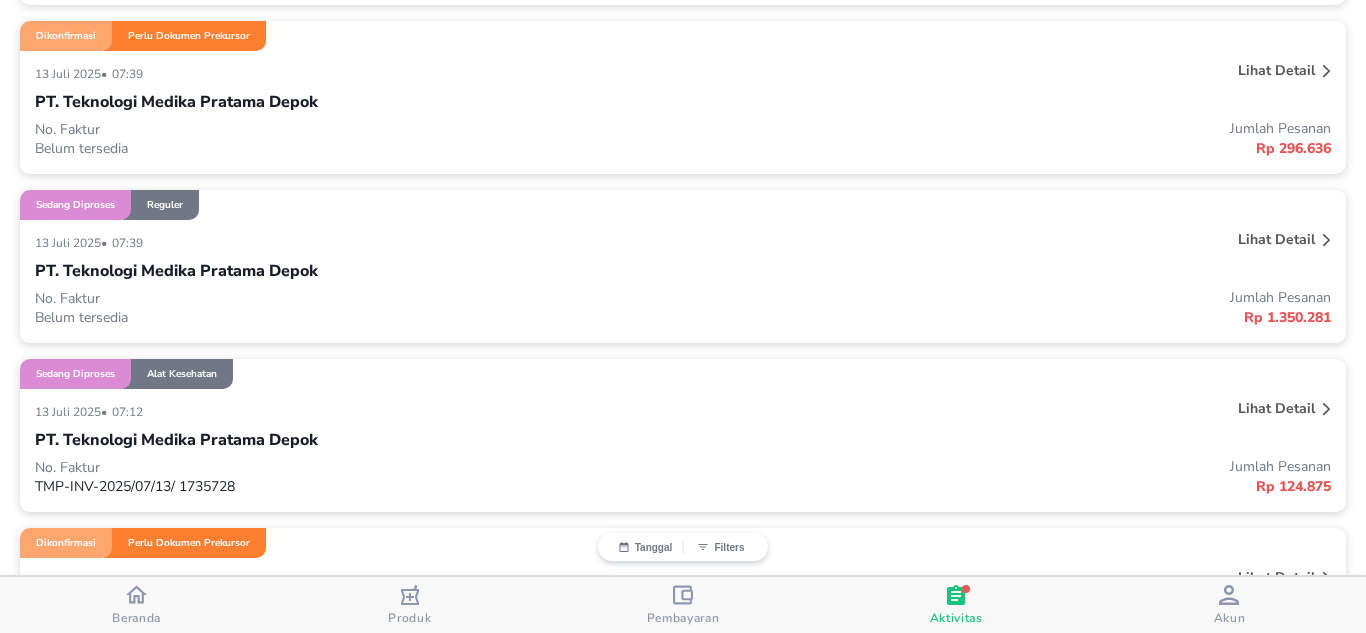 click on "PT. Teknologi Medika Pratama Depok" at bounding box center (683, 271) 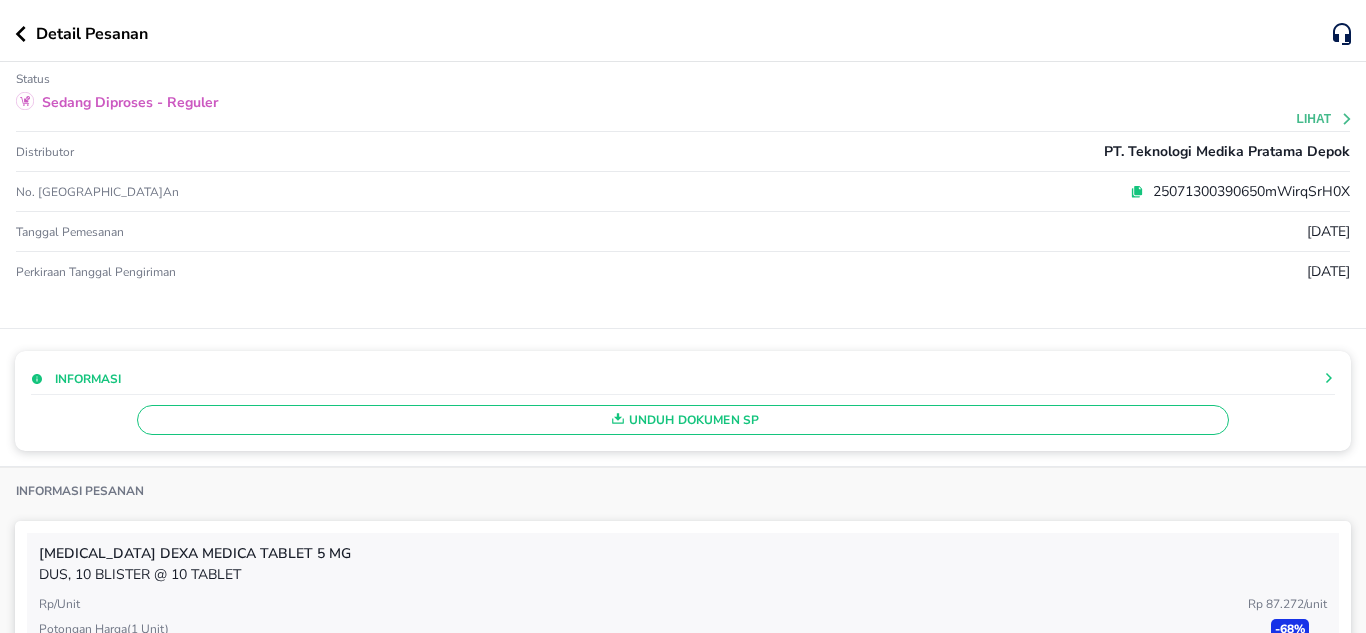 scroll, scrollTop: 1100, scrollLeft: 0, axis: vertical 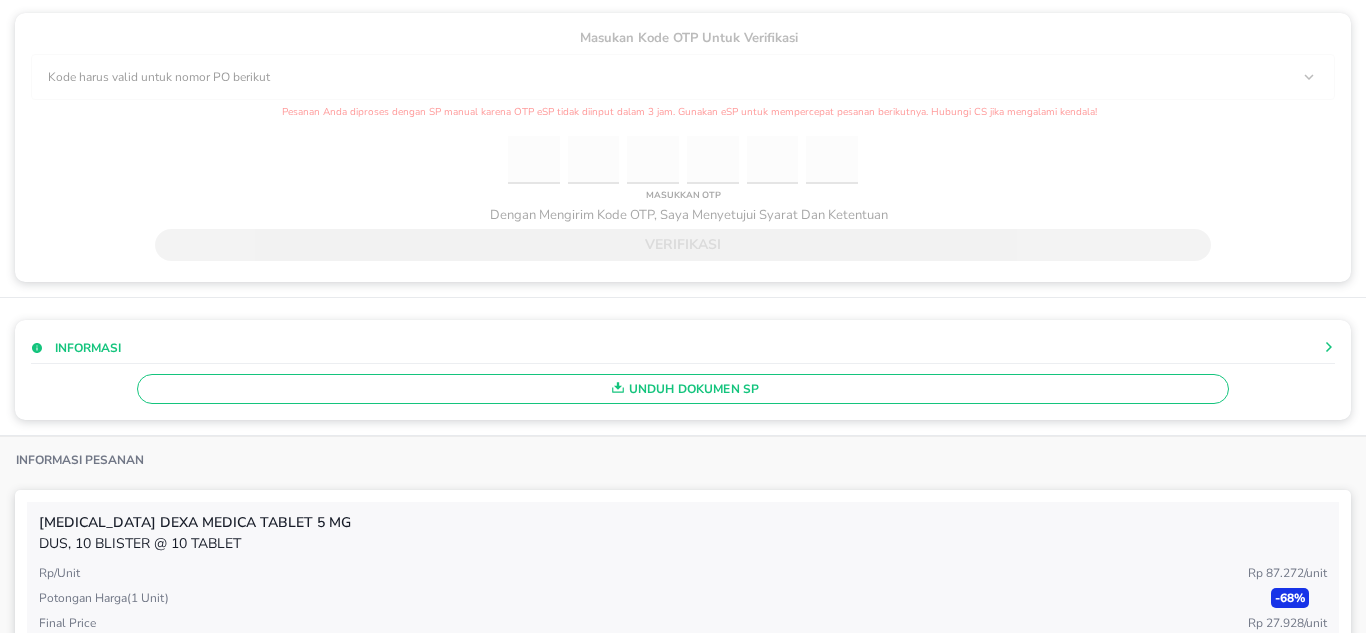 click on "Unduh Dokumen SP" at bounding box center (683, 389) 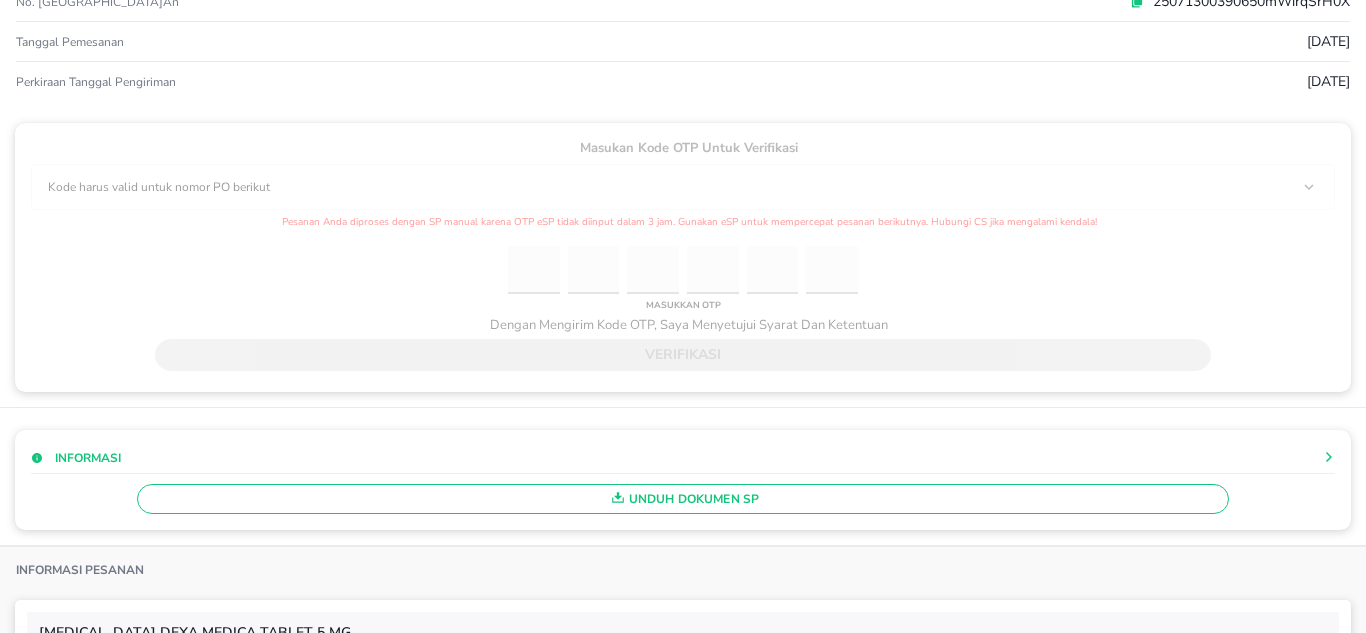 scroll, scrollTop: 0, scrollLeft: 0, axis: both 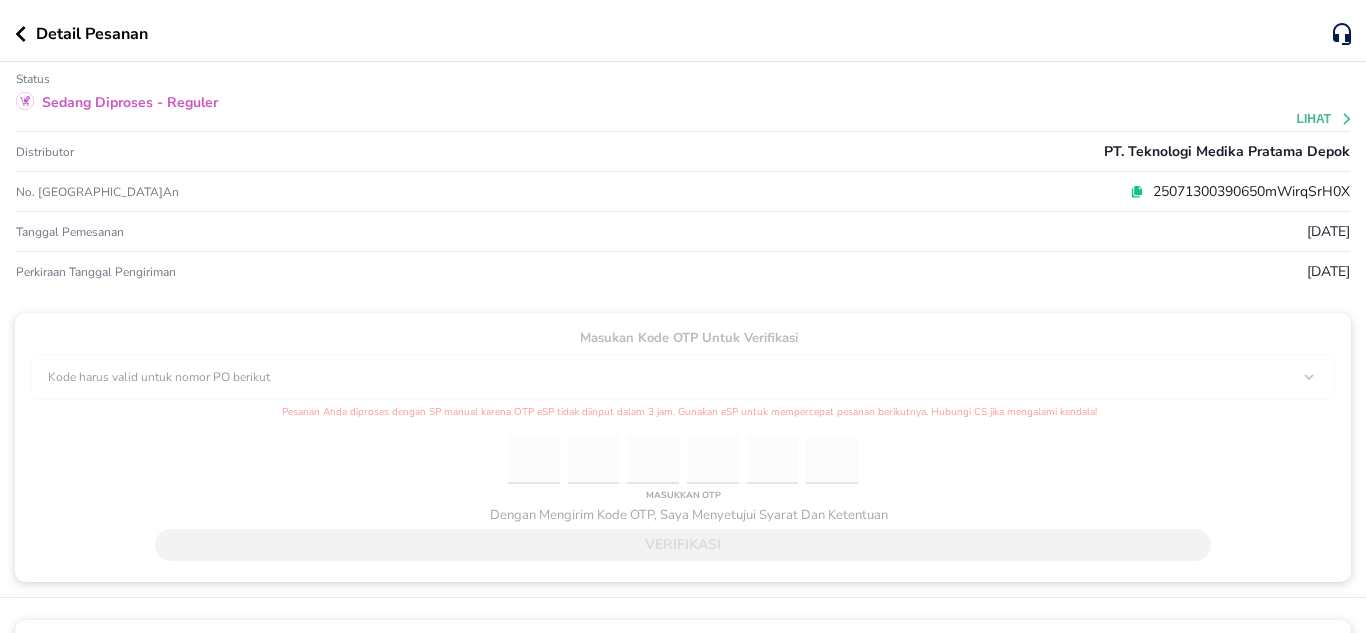 click 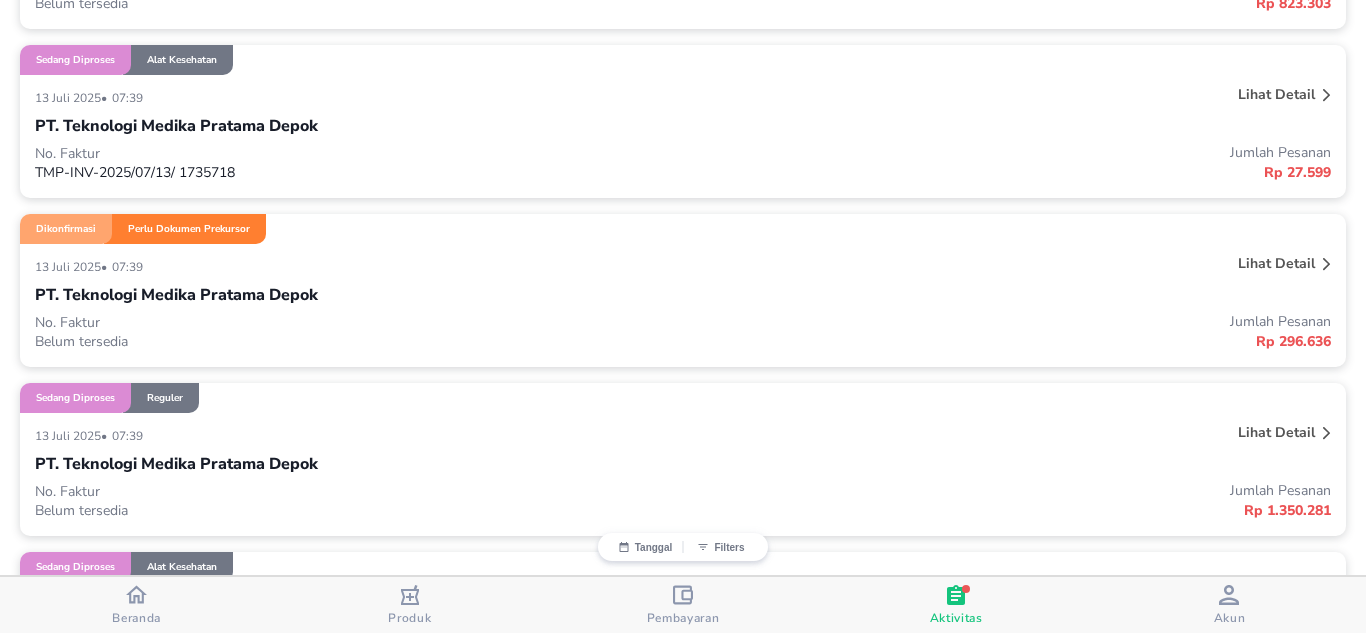 scroll, scrollTop: 900, scrollLeft: 0, axis: vertical 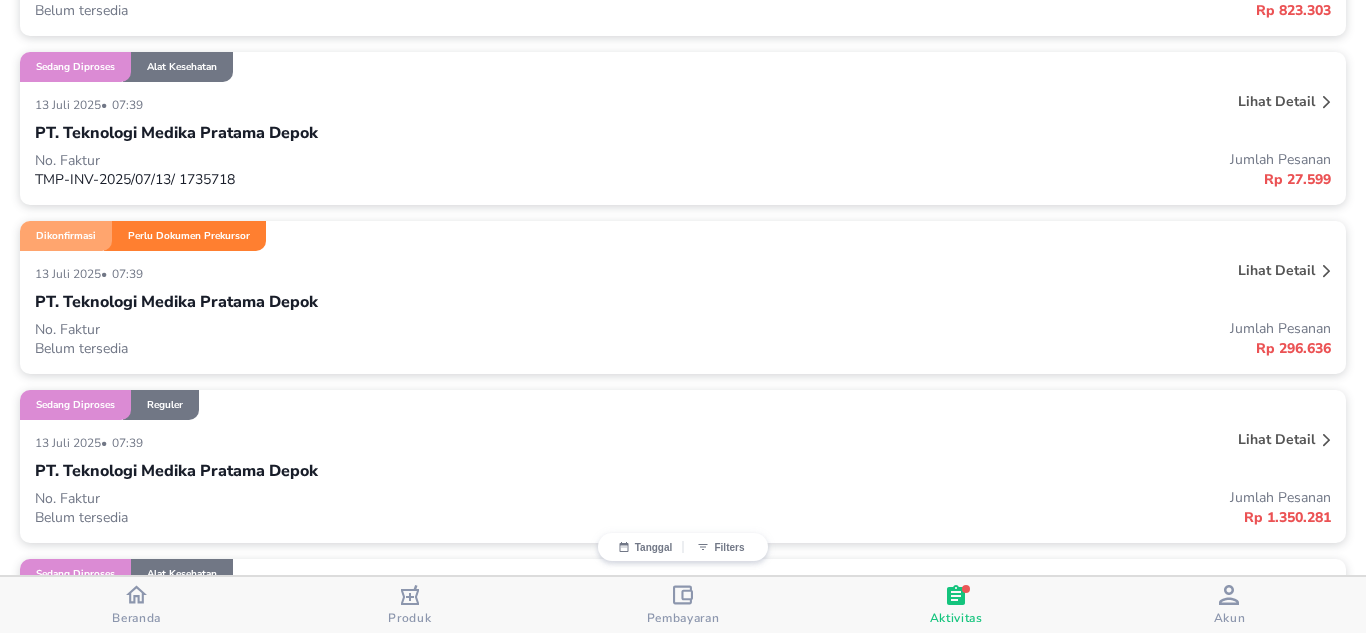 click on "PT. Teknologi Medika Pratama Depok" at bounding box center [176, 302] 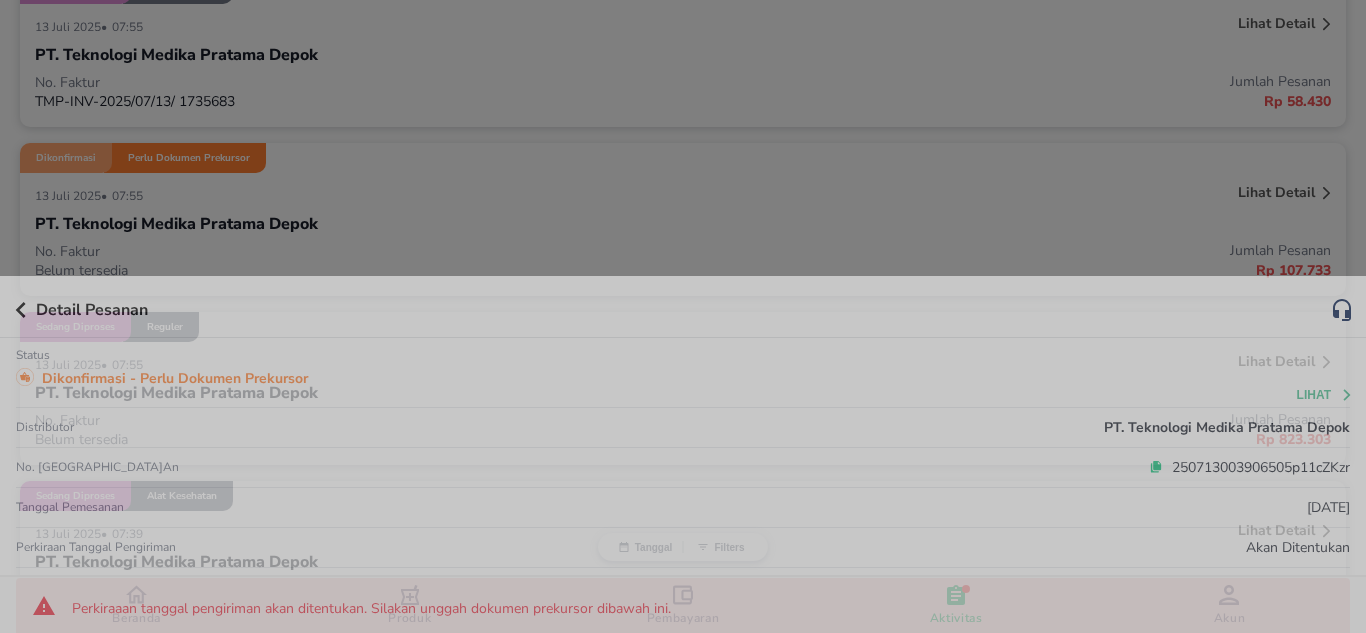 scroll, scrollTop: 900, scrollLeft: 0, axis: vertical 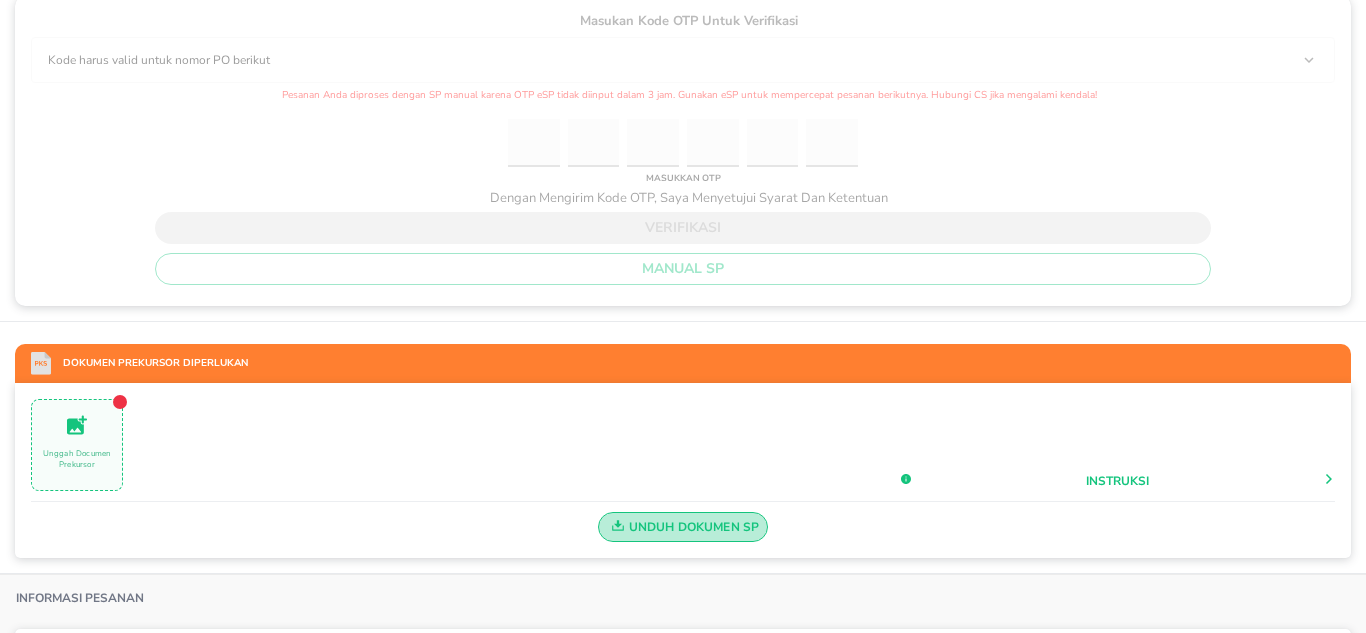 click on "Unduh Dokumen SP" at bounding box center (683, 527) 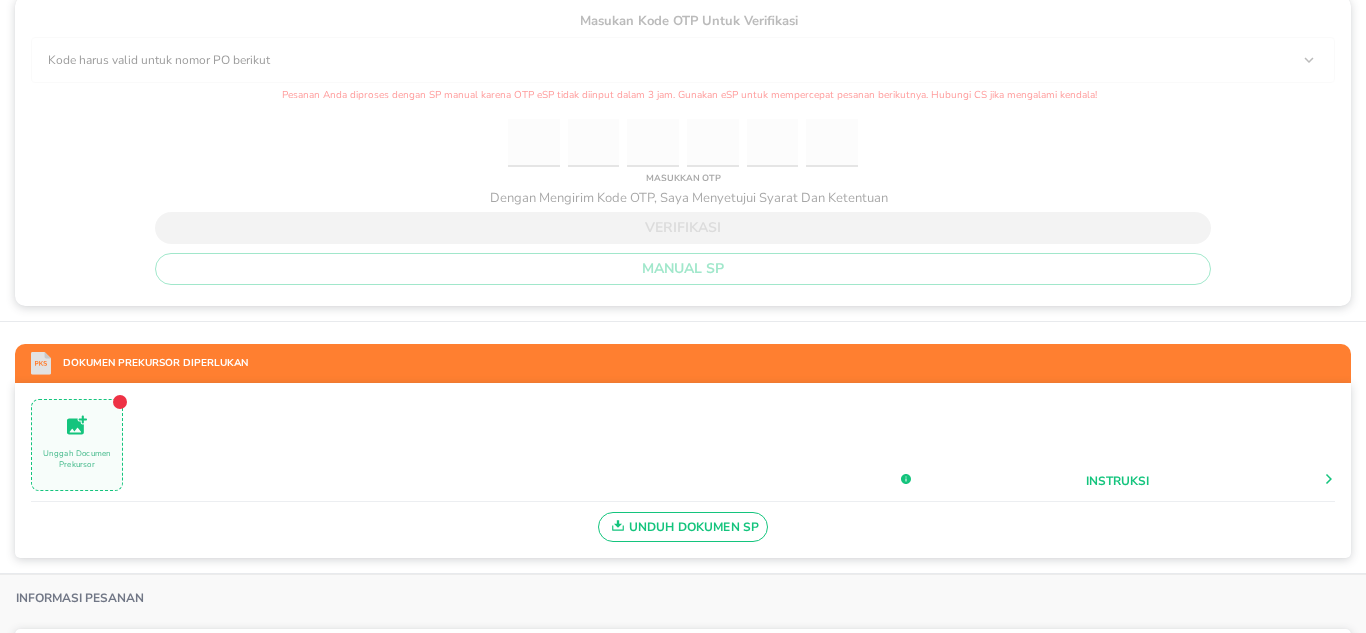 scroll, scrollTop: 0, scrollLeft: 0, axis: both 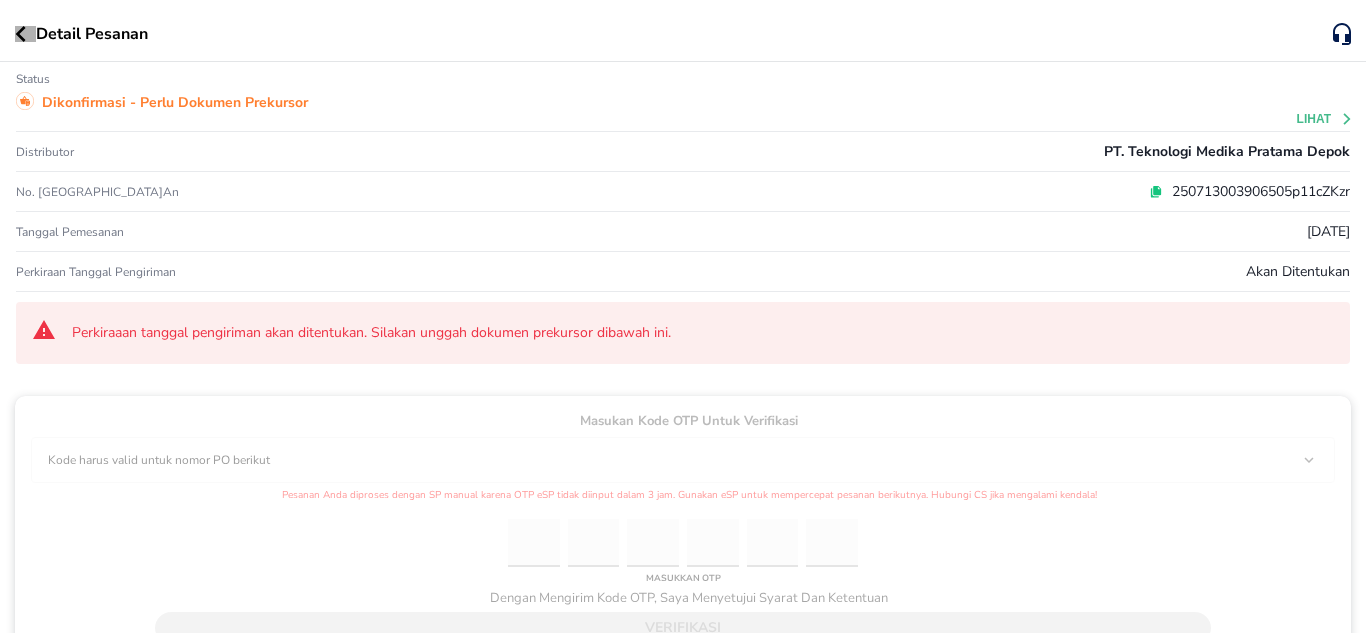 click 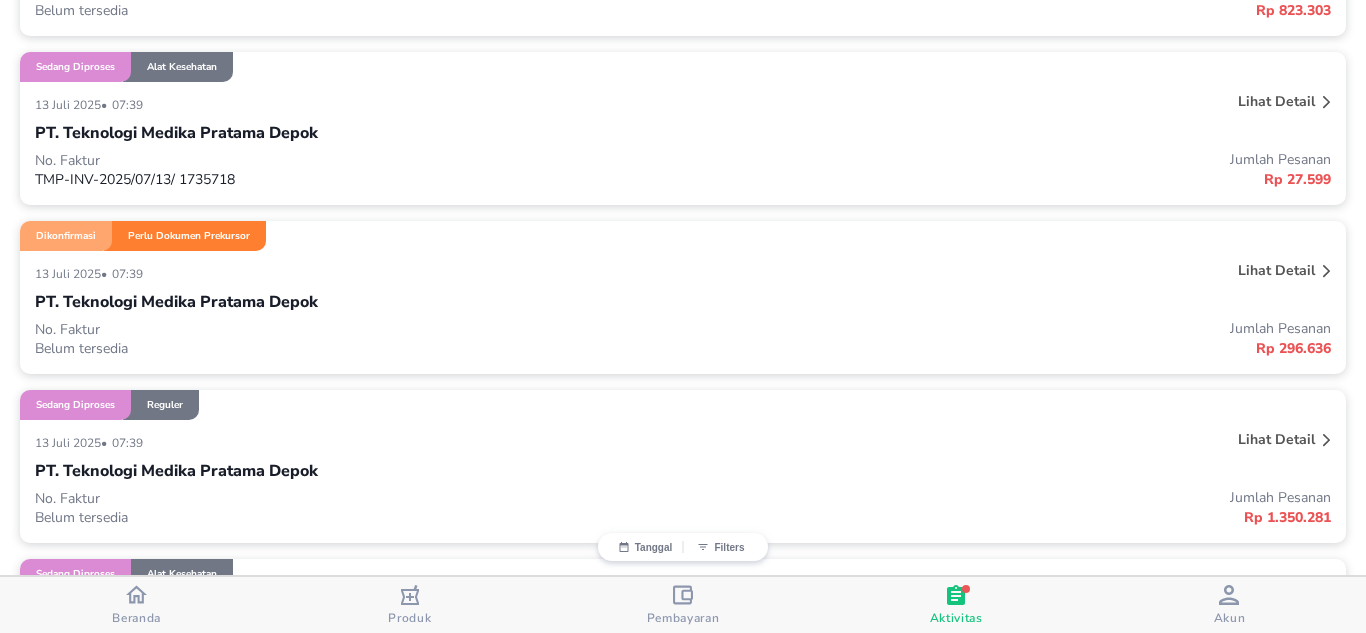 scroll, scrollTop: 800, scrollLeft: 0, axis: vertical 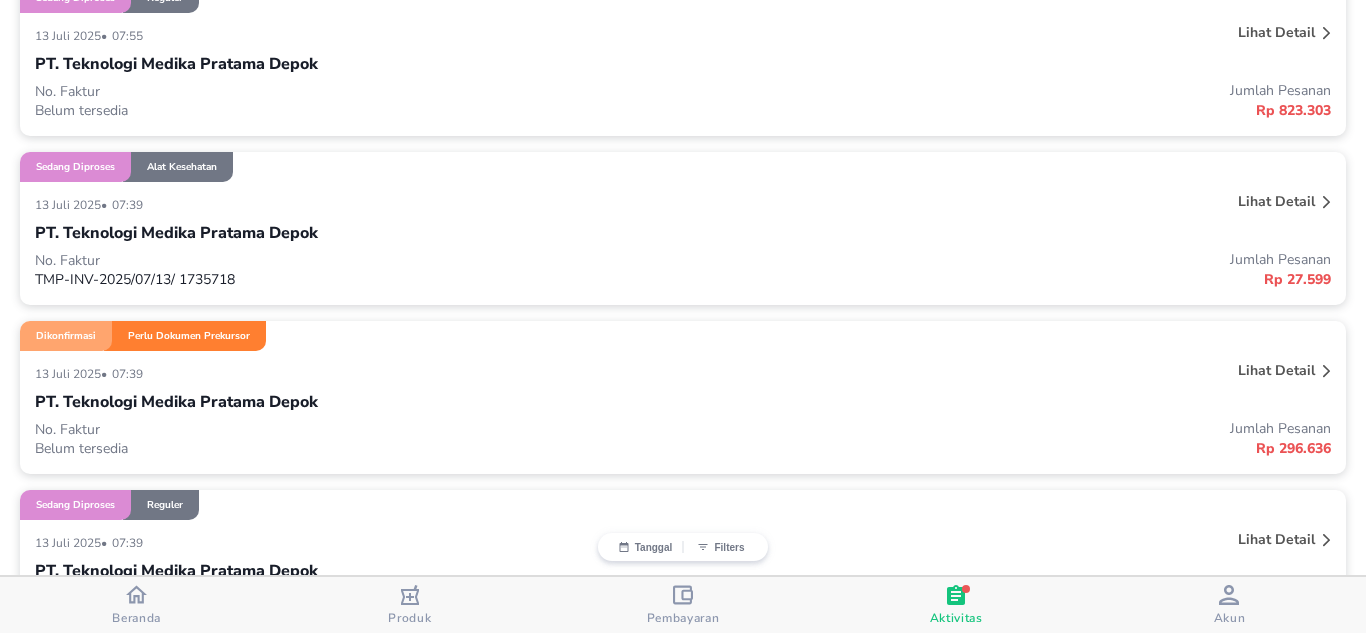 click on "PT. Teknologi Medika Pratama Depok" at bounding box center (176, 233) 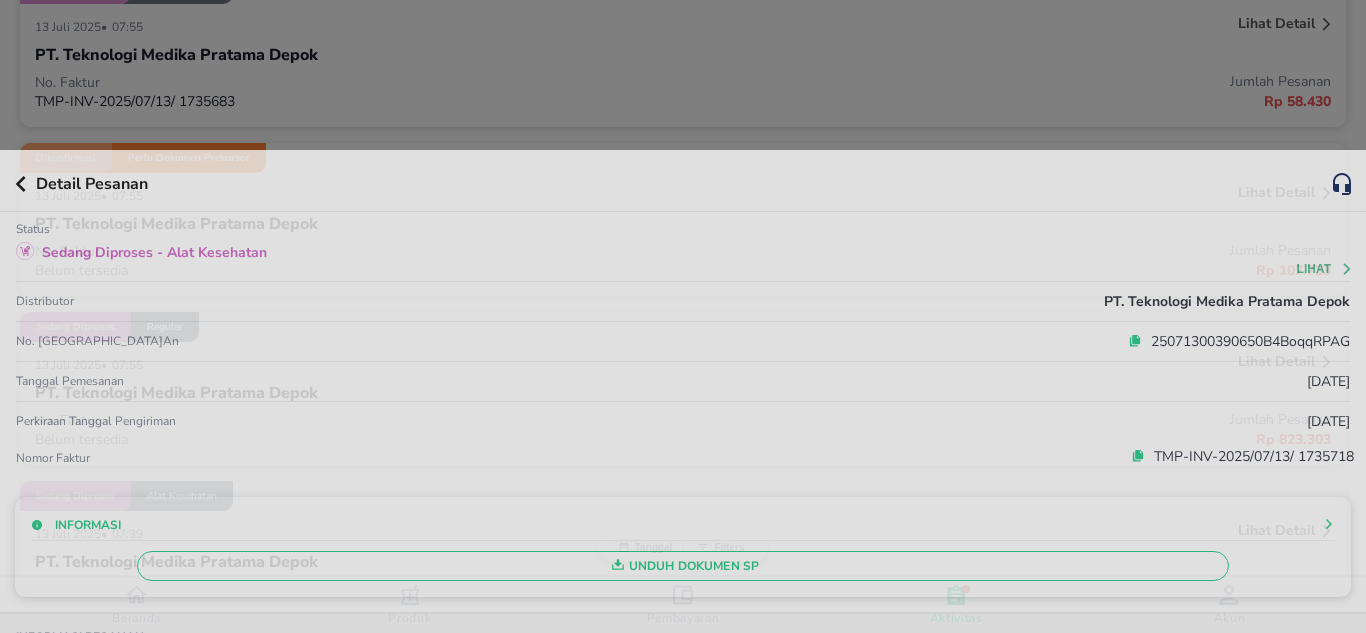scroll, scrollTop: 800, scrollLeft: 0, axis: vertical 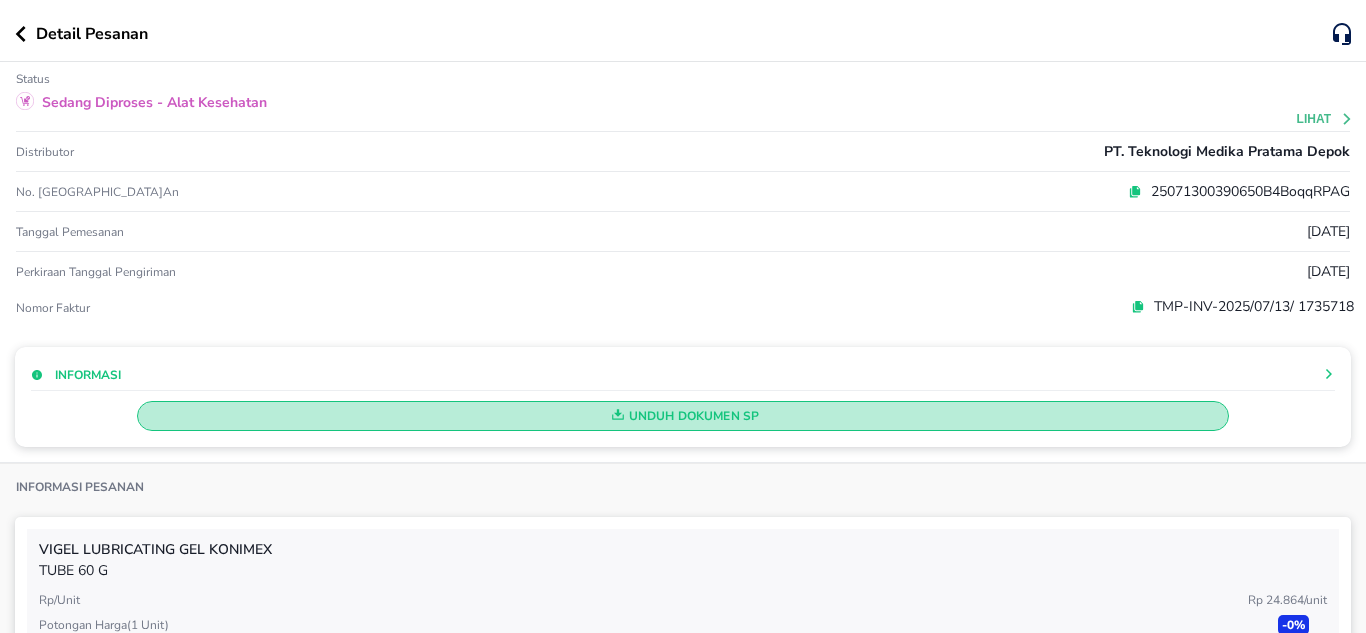 click on "Unduh Dokumen SP" at bounding box center [683, 416] 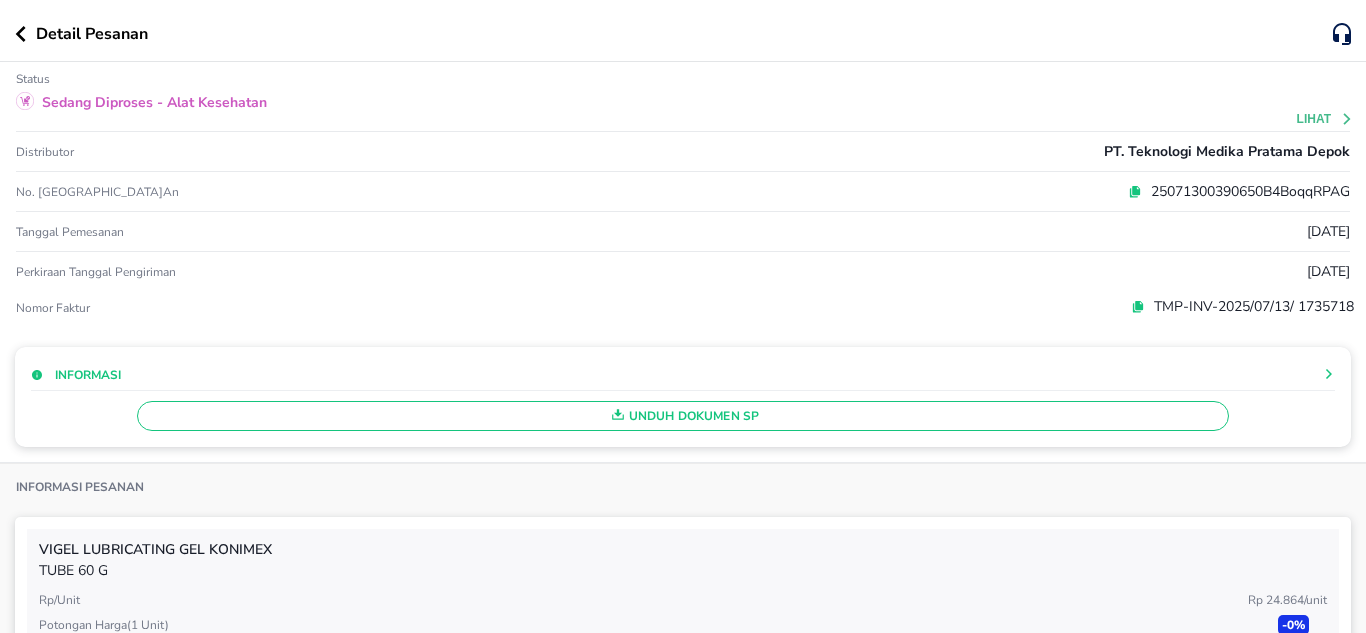 click 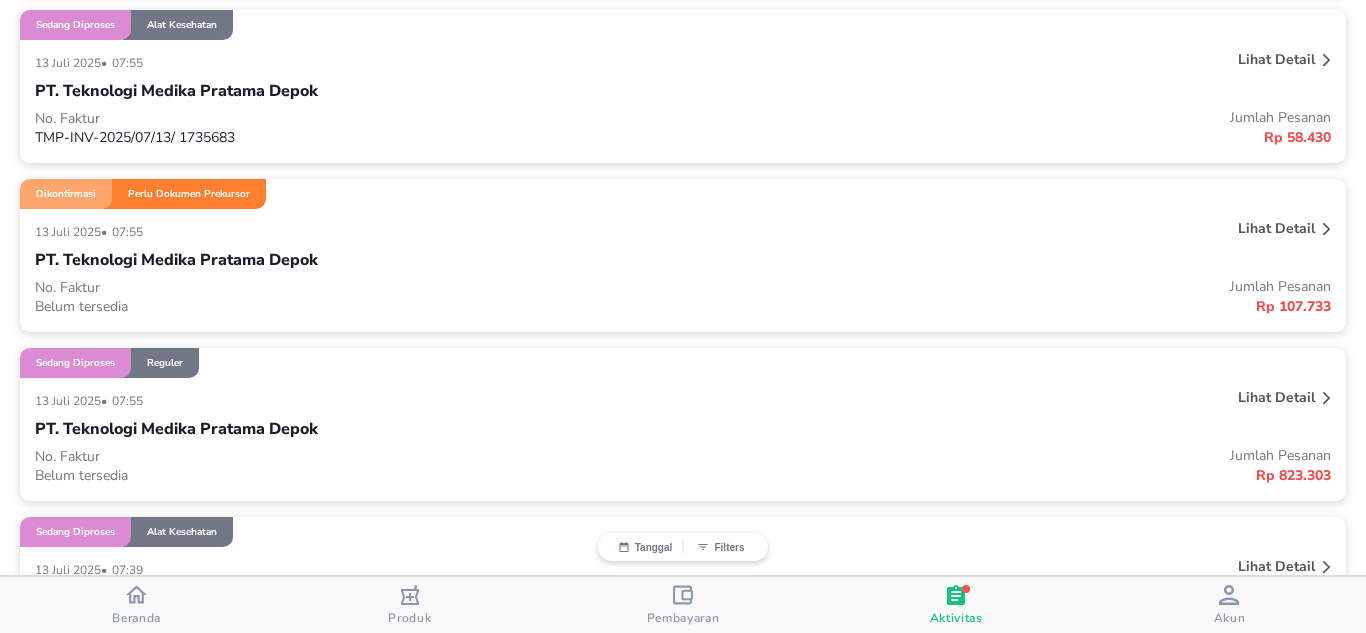 scroll, scrollTop: 400, scrollLeft: 0, axis: vertical 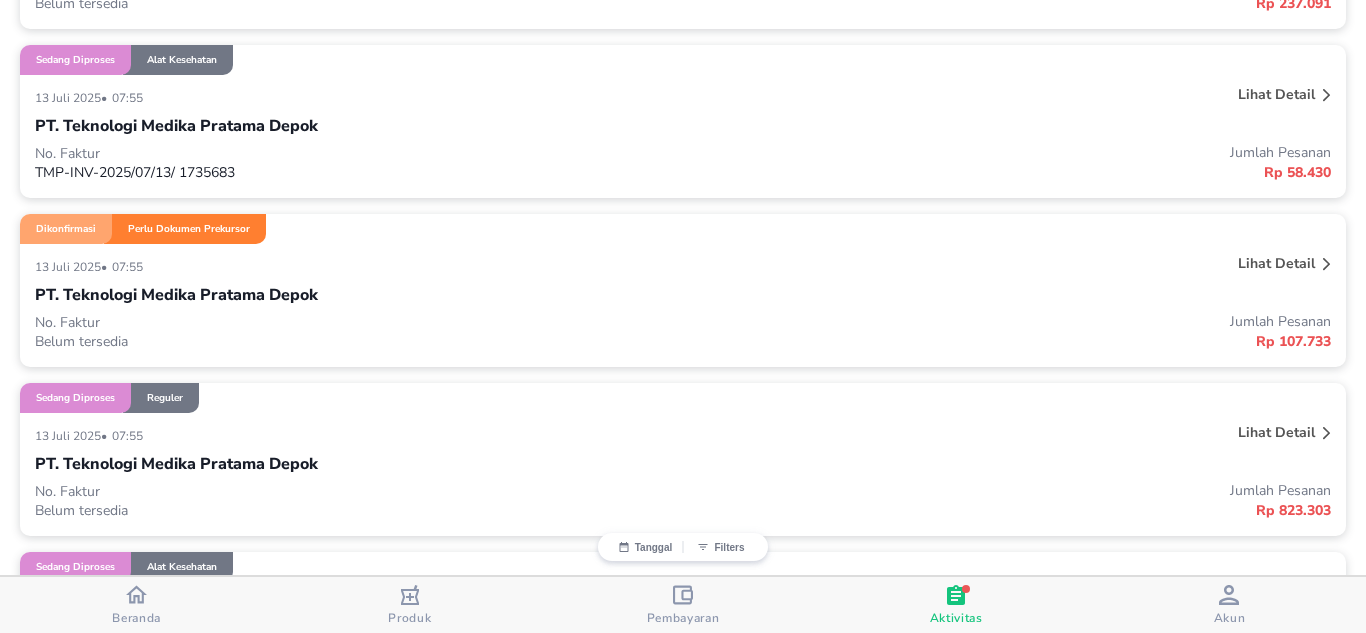 click on "PT. Teknologi Medika Pratama Depok" at bounding box center [683, 464] 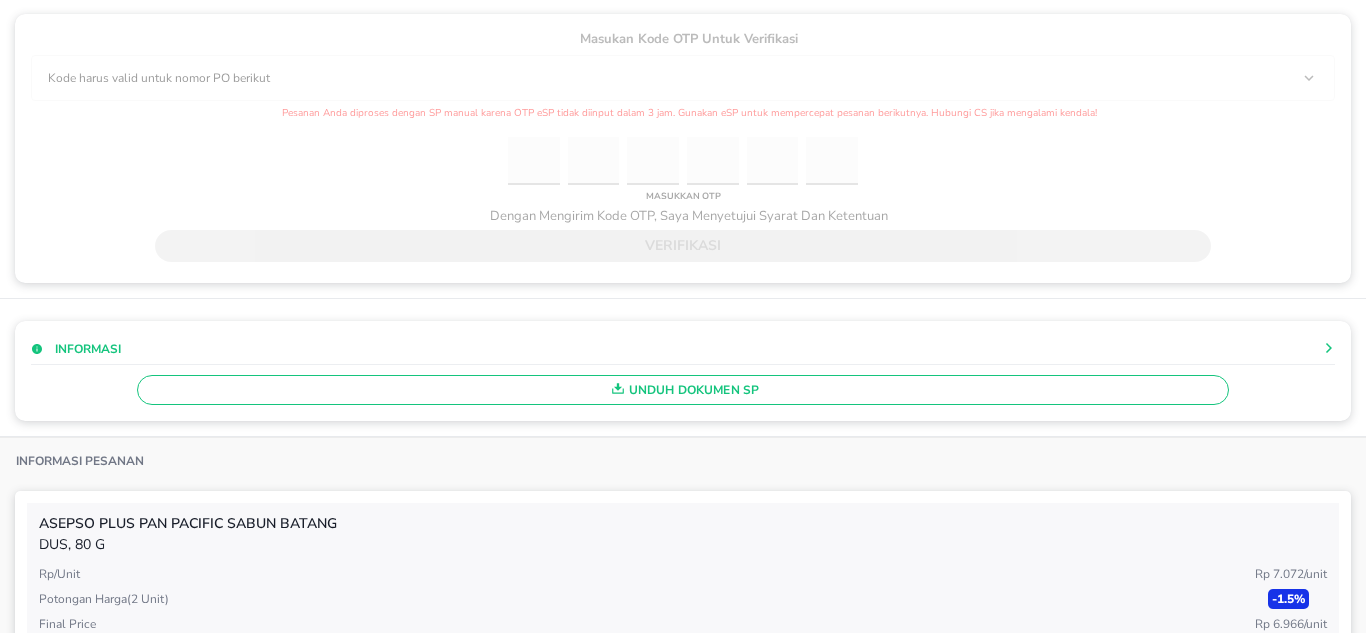 scroll, scrollTop: 300, scrollLeft: 0, axis: vertical 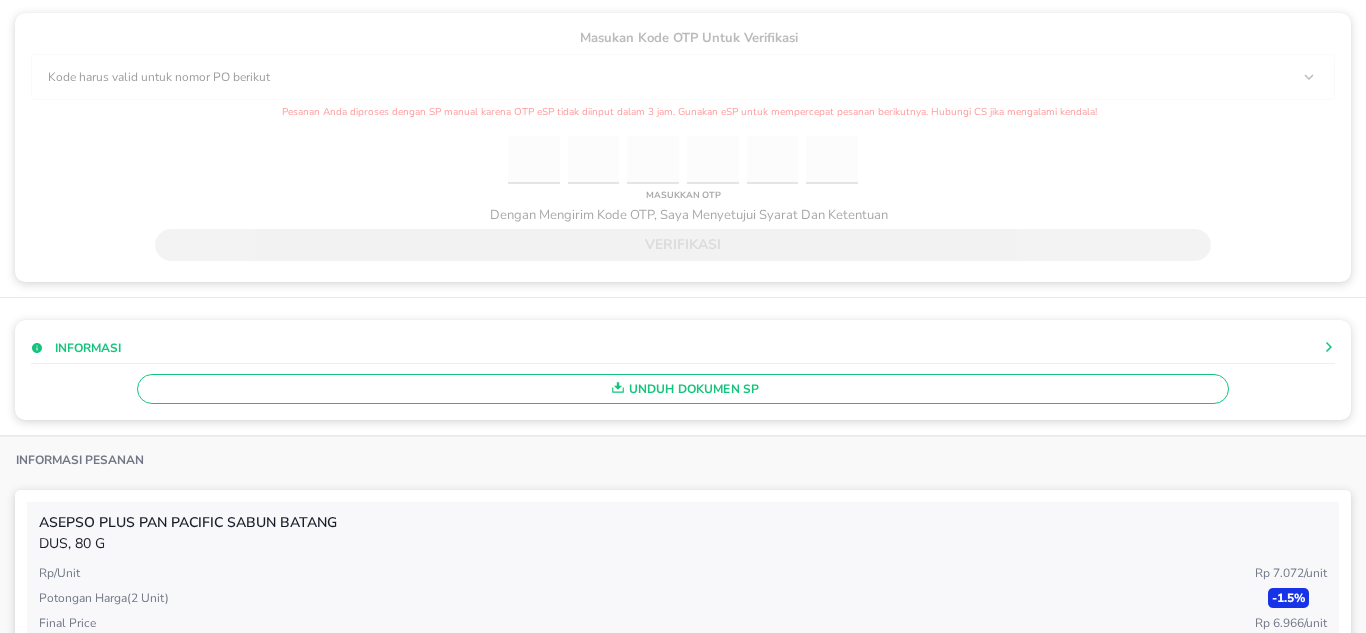click on "Unduh Dokumen SP" at bounding box center (683, 389) 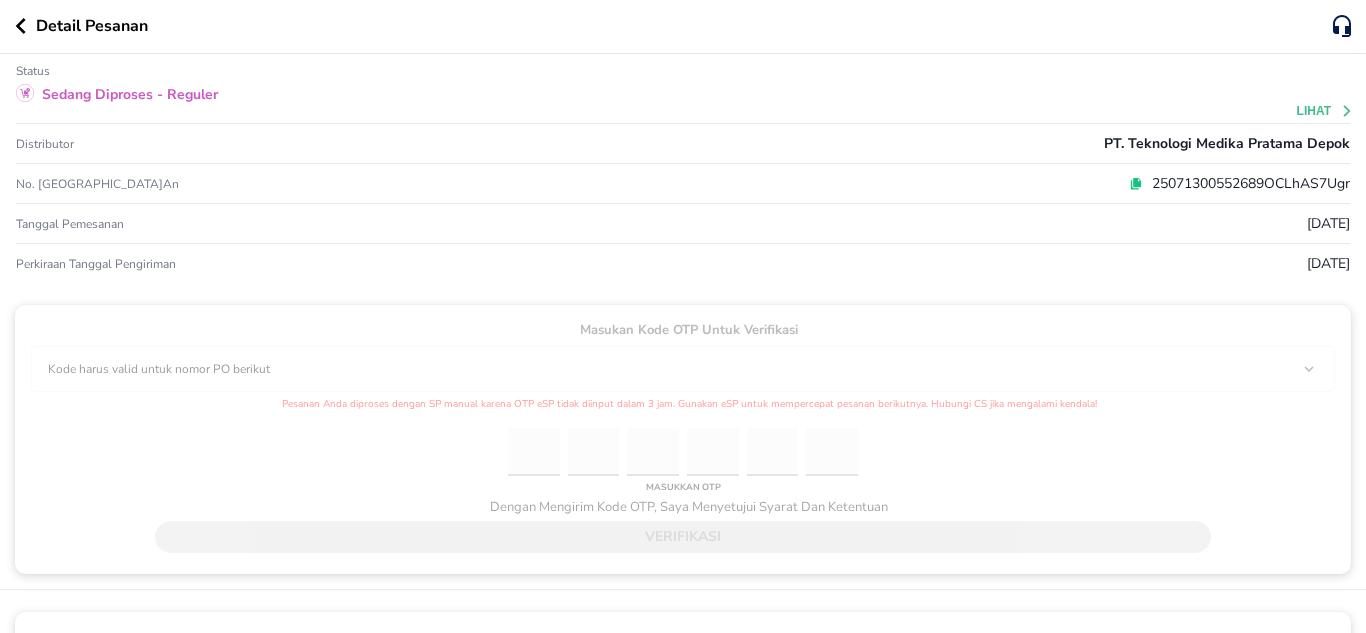 scroll, scrollTop: 0, scrollLeft: 0, axis: both 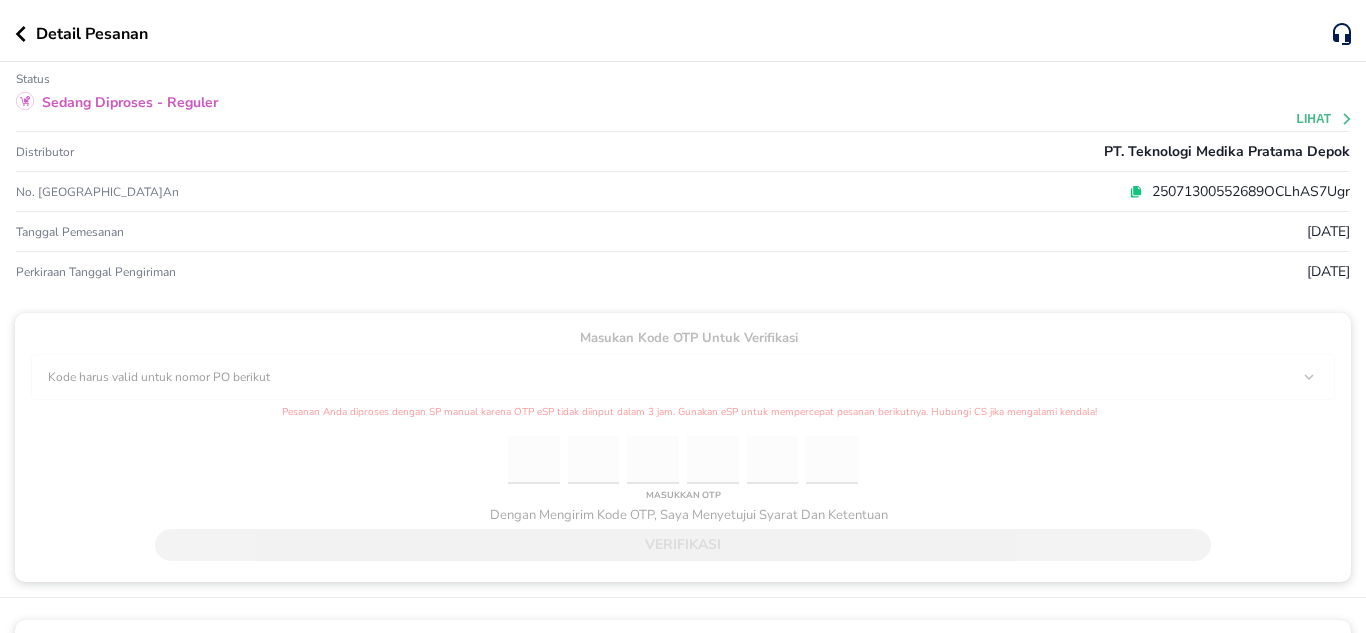click 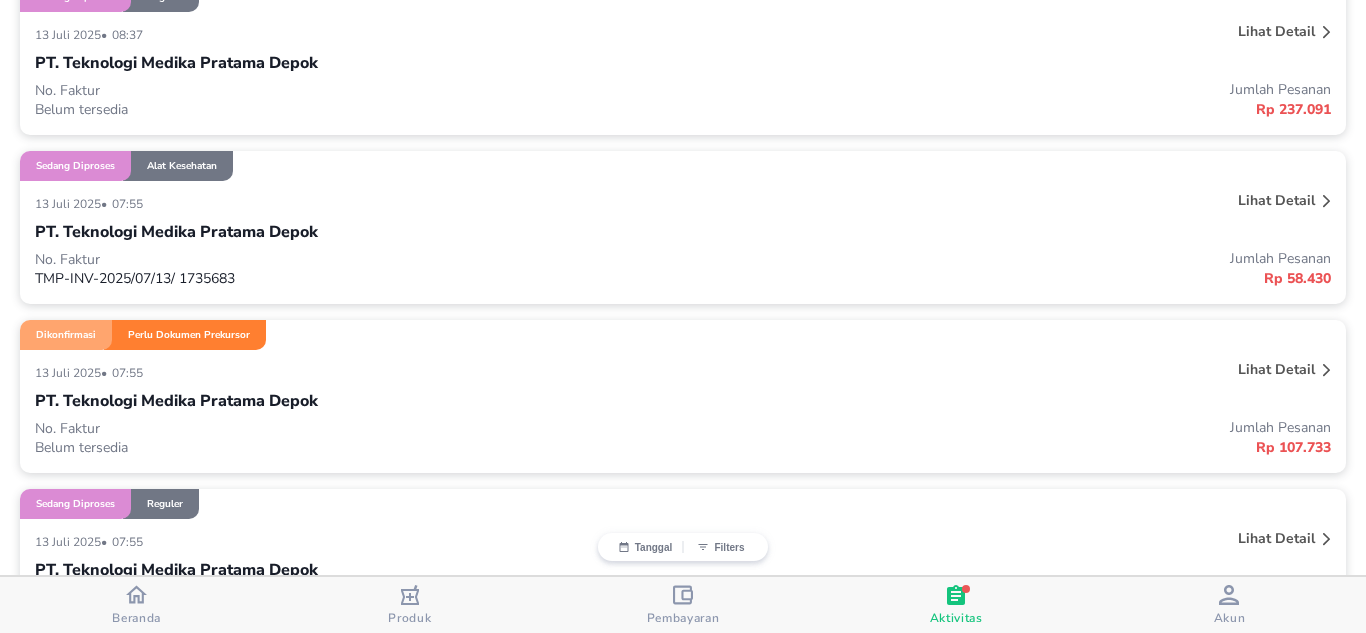 scroll, scrollTop: 300, scrollLeft: 0, axis: vertical 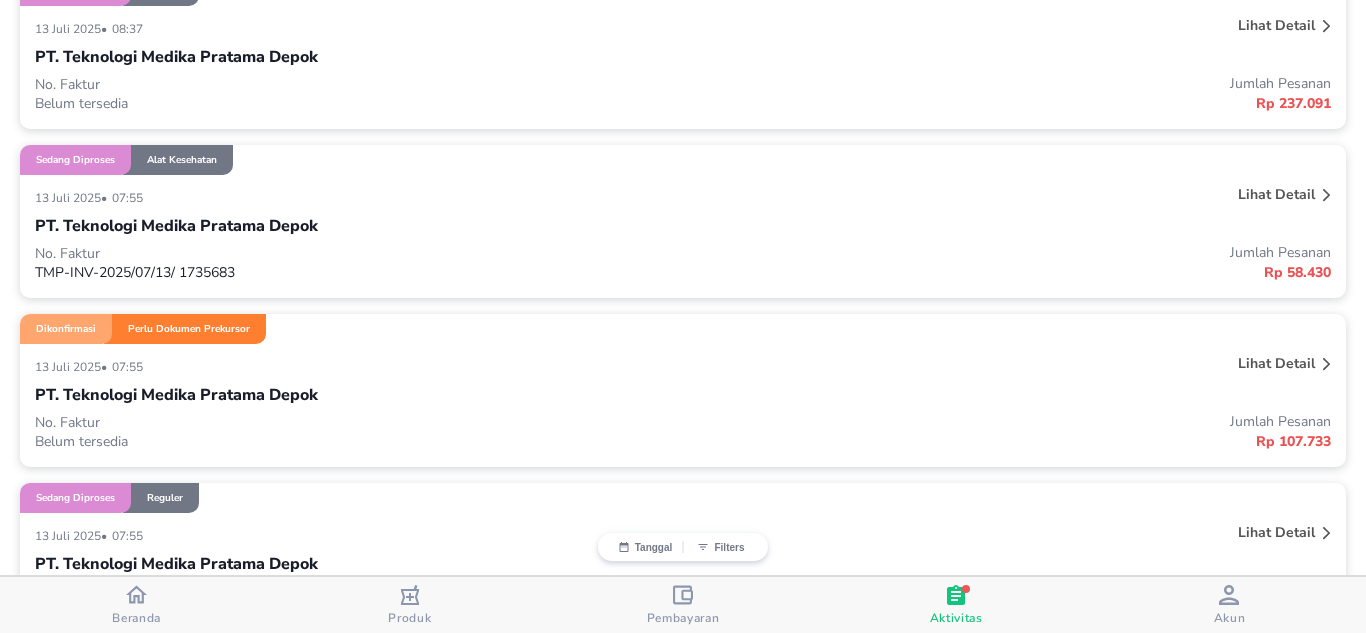 click on "PT. Teknologi Medika Pratama Depok" at bounding box center (176, 395) 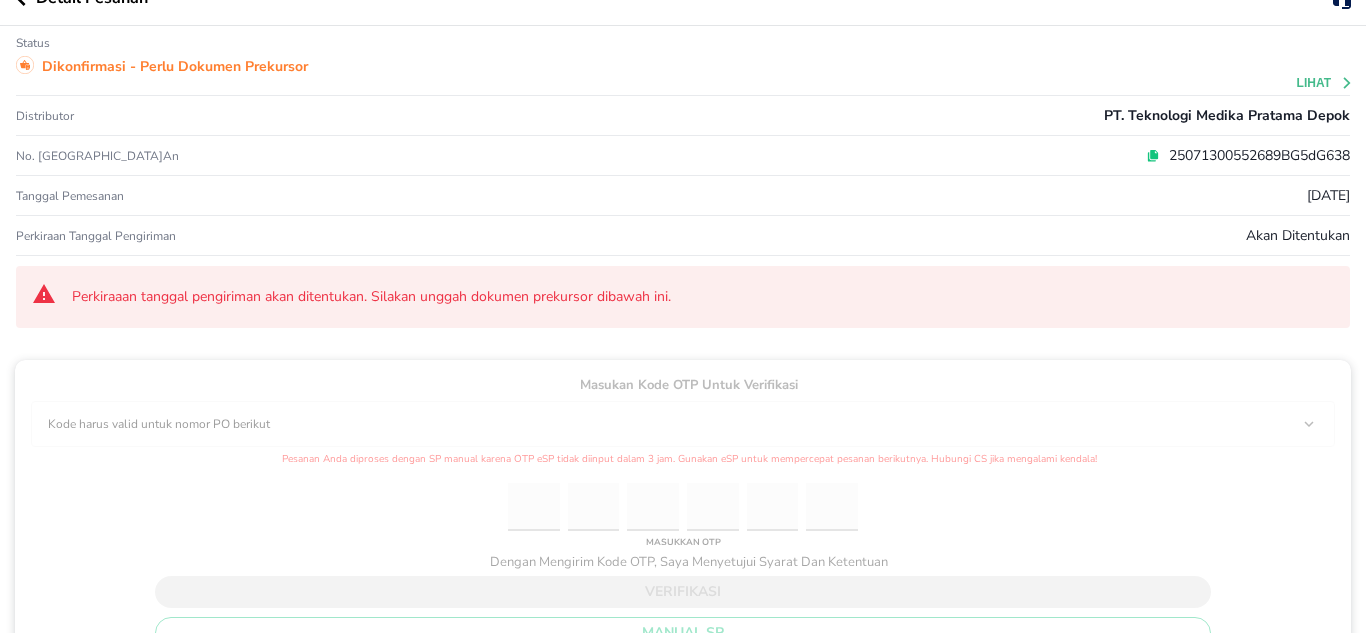 scroll, scrollTop: 536, scrollLeft: 0, axis: vertical 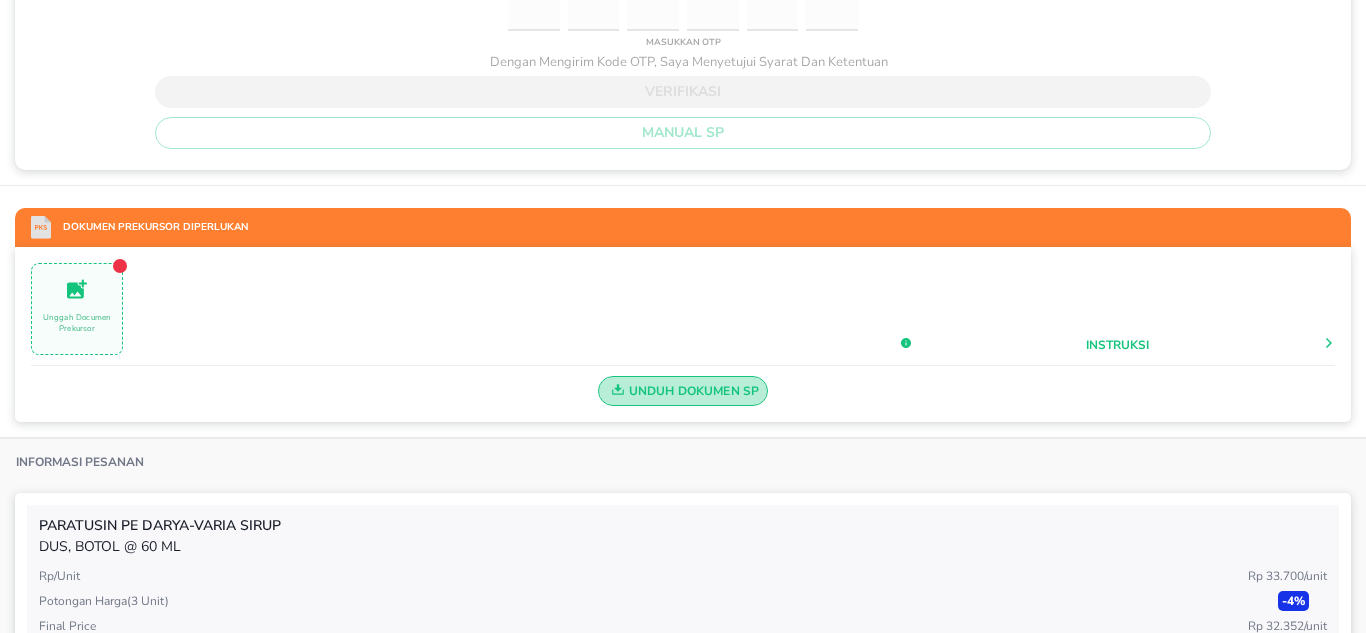 click on "Unduh Dokumen SP" at bounding box center (683, 391) 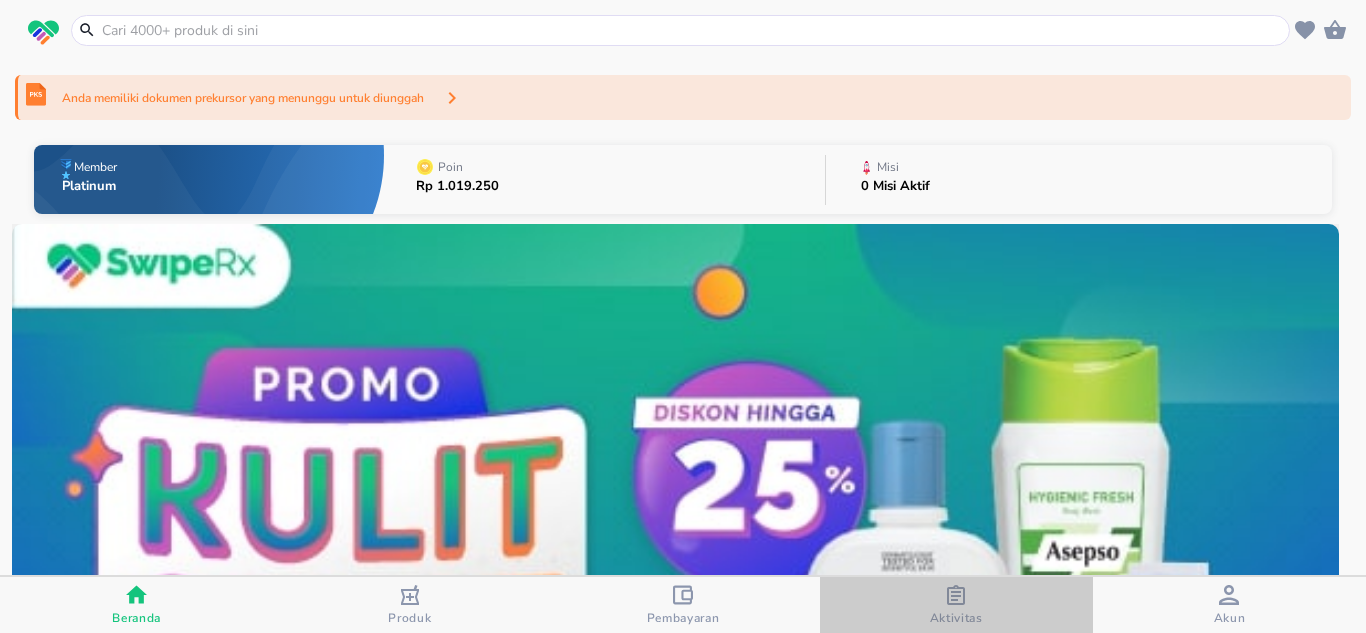 click 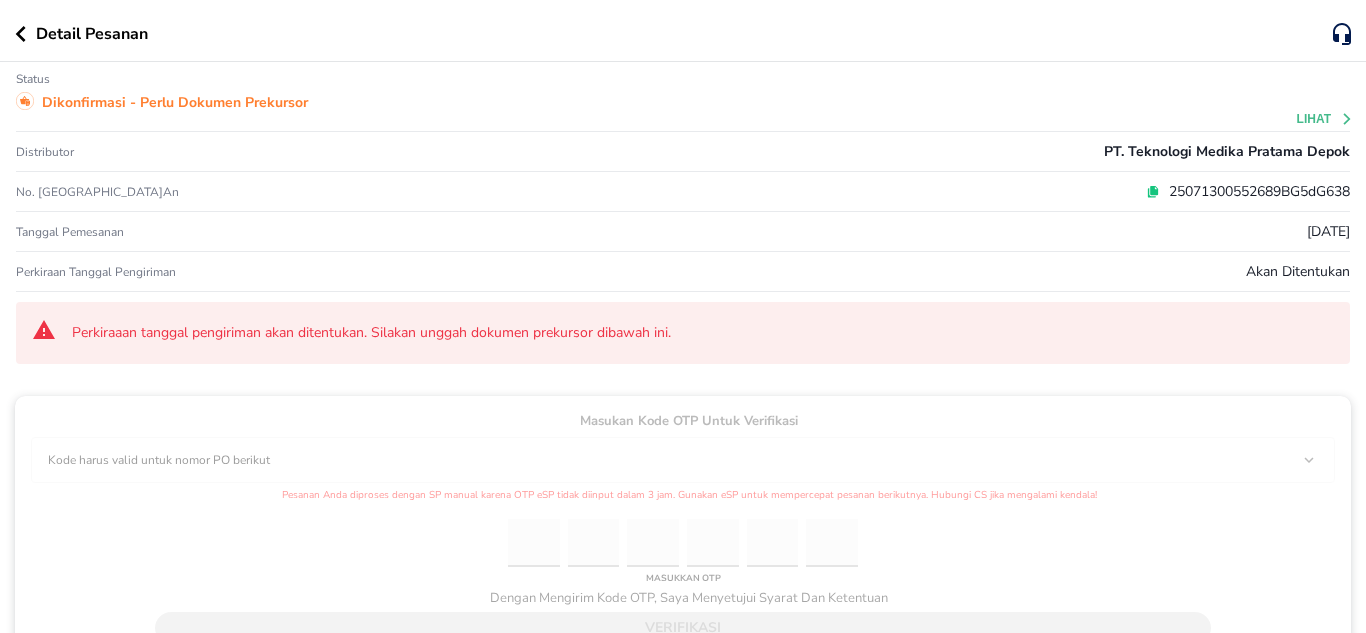 click on "Detail Pesanan" at bounding box center (683, 31) 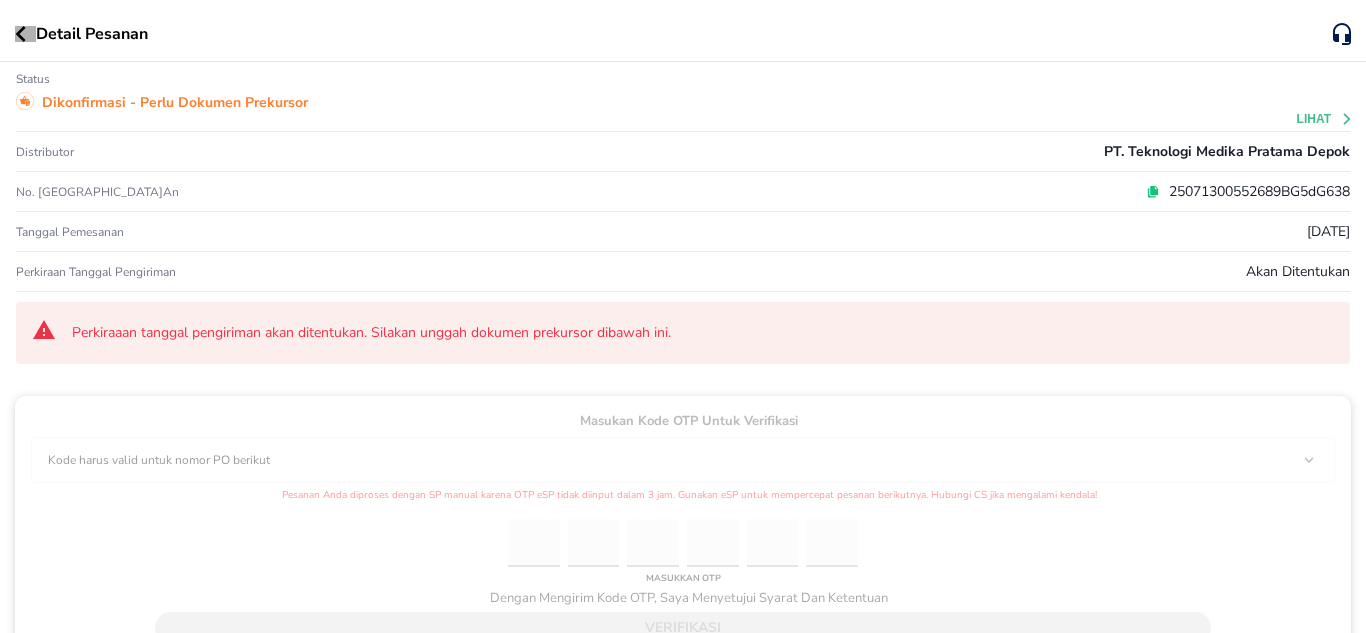 click 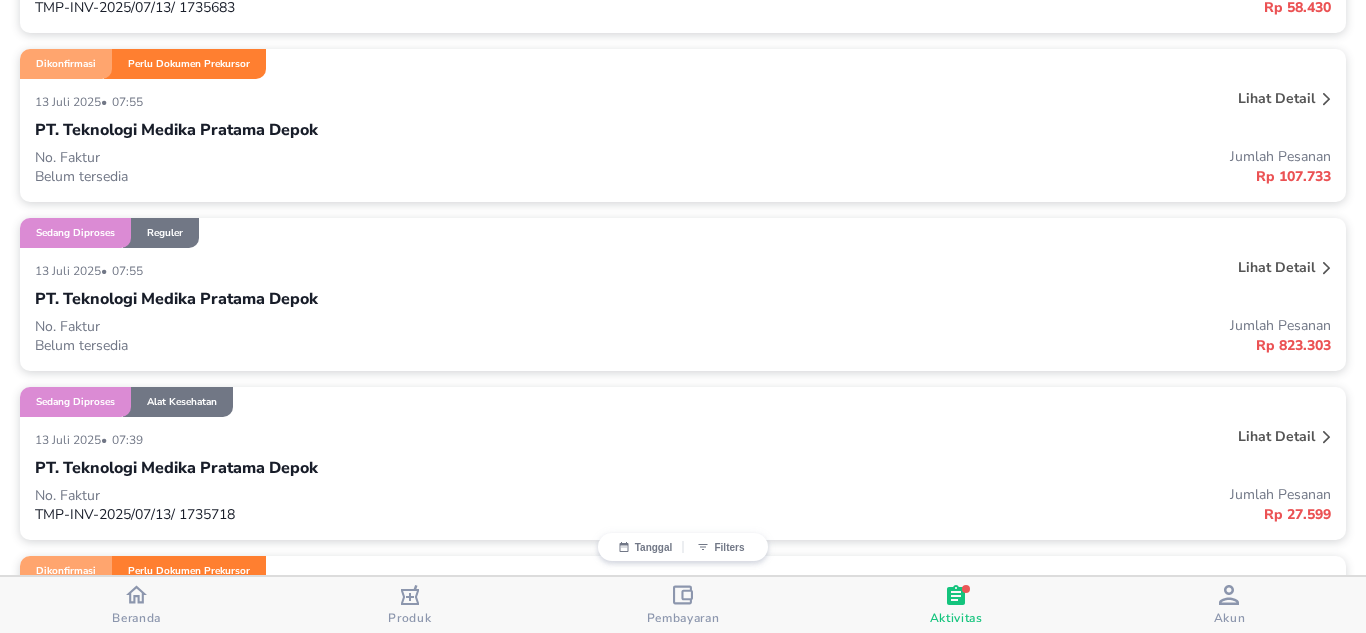 scroll, scrollTop: 600, scrollLeft: 0, axis: vertical 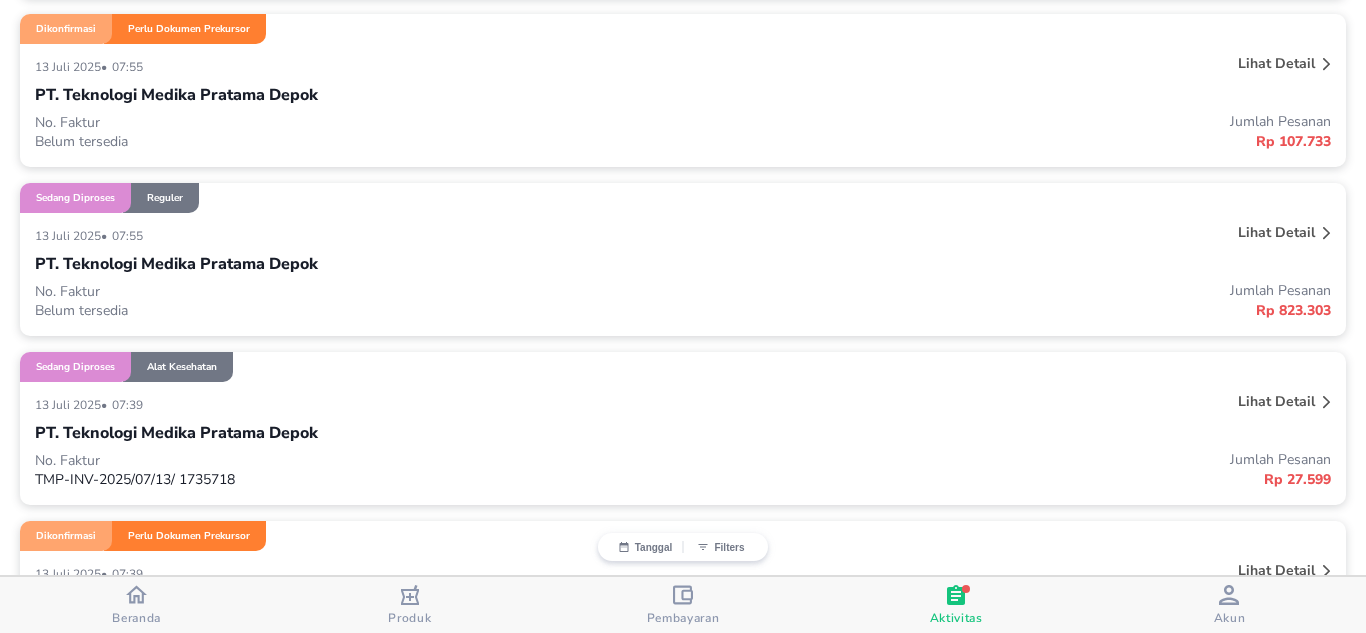 click on "PT. Teknologi Medika Pratama Depok" at bounding box center [176, 264] 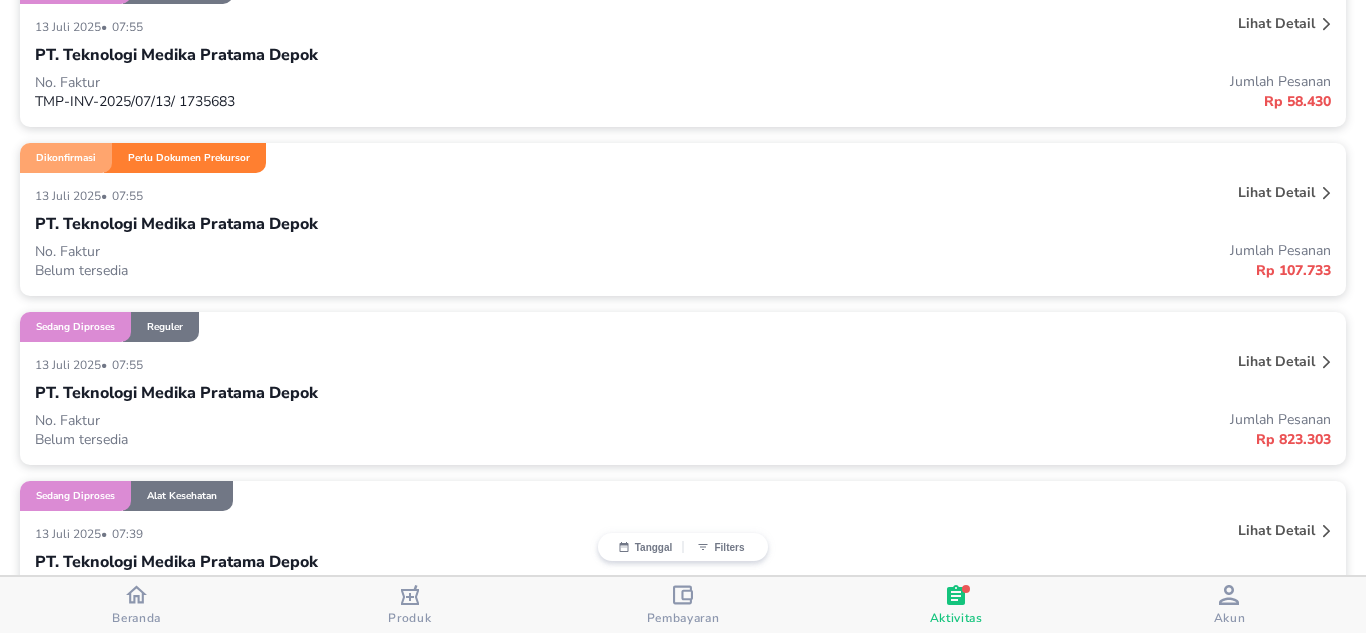 scroll, scrollTop: 600, scrollLeft: 0, axis: vertical 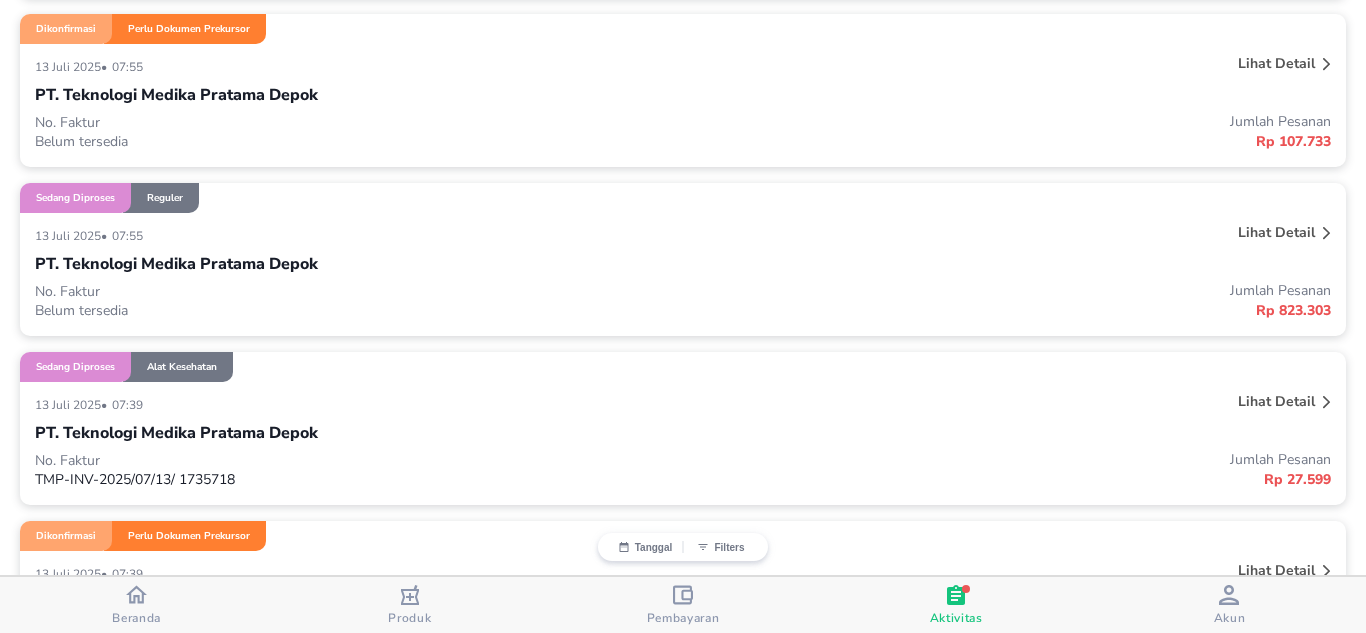 click on "PT. Teknologi Medika Pratama Depok" at bounding box center [176, 264] 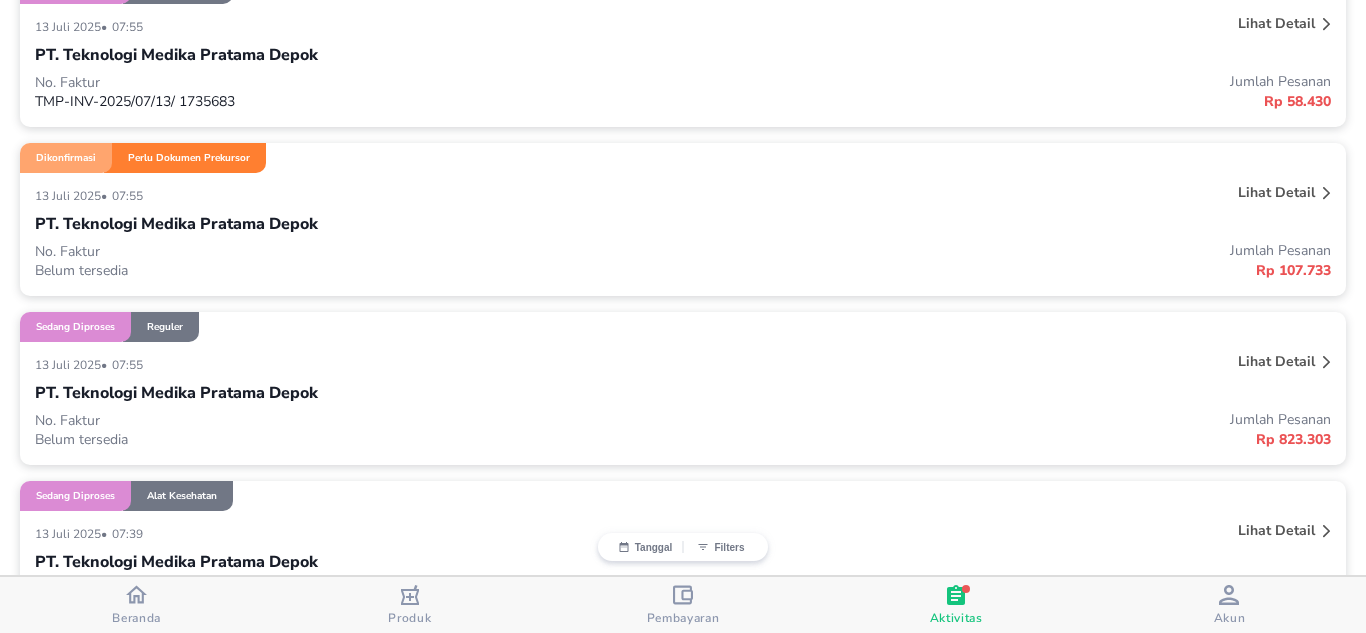 scroll, scrollTop: 600, scrollLeft: 0, axis: vertical 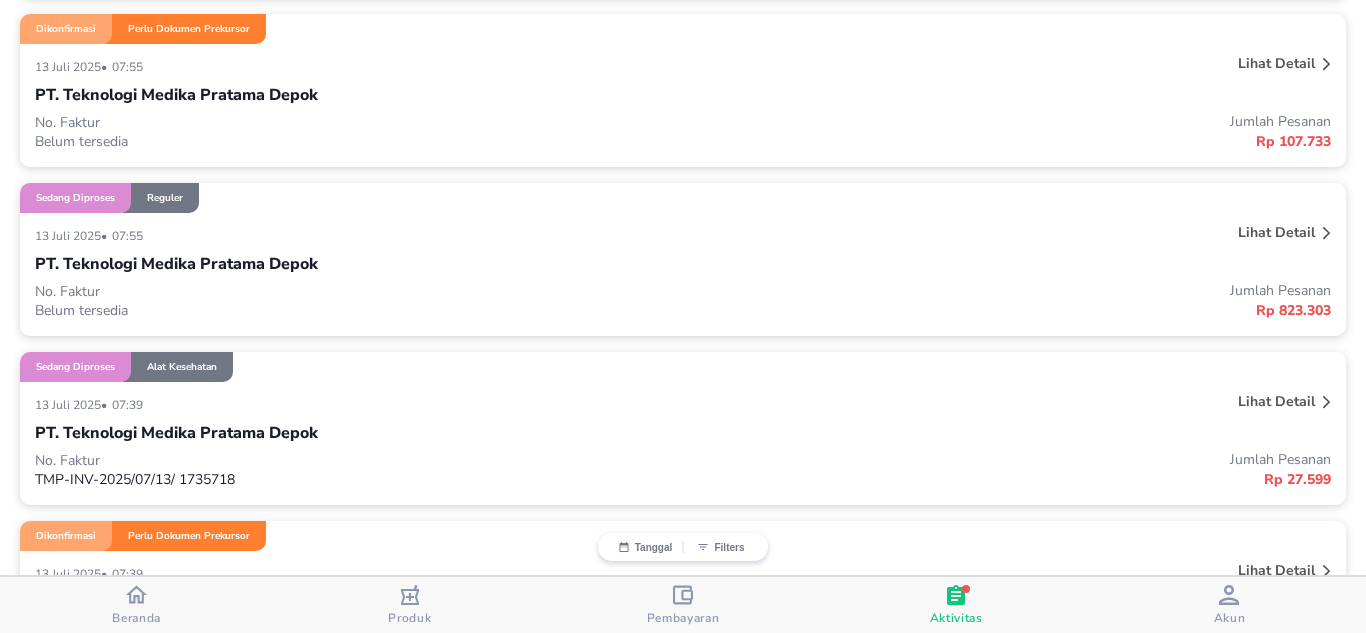 click on "PT. Teknologi Medika Pratama Depok" at bounding box center (176, 264) 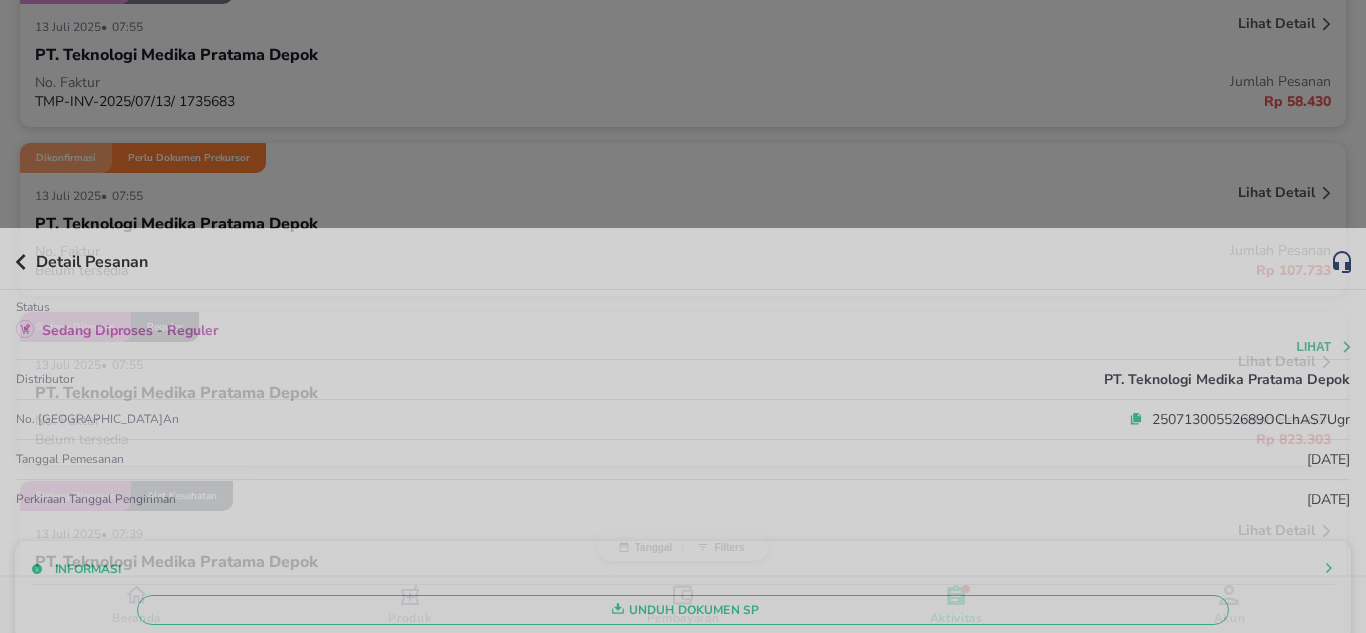scroll, scrollTop: 600, scrollLeft: 0, axis: vertical 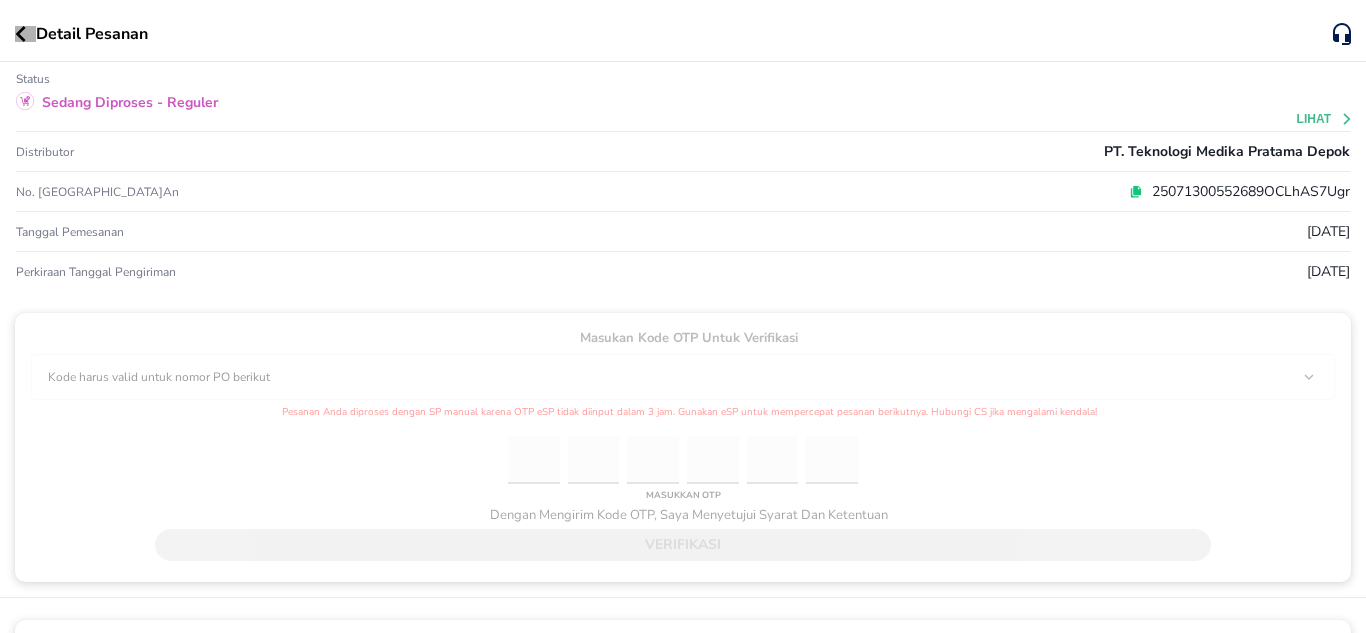 click at bounding box center [25, 34] 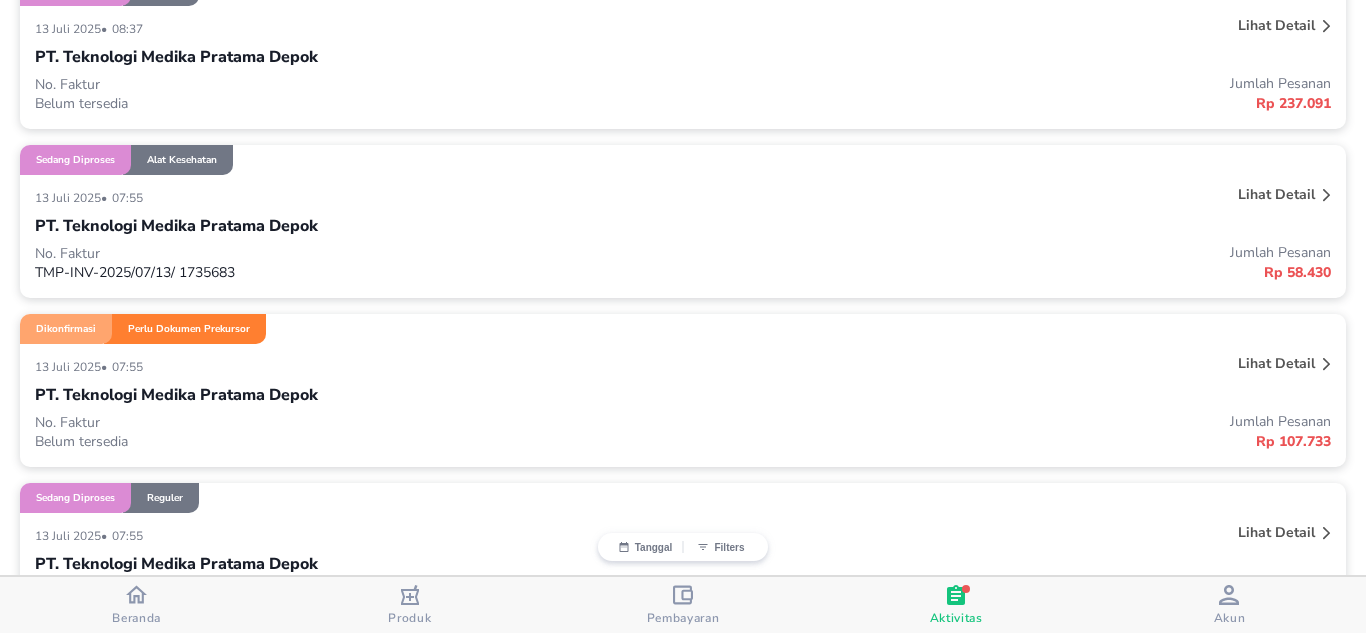 scroll, scrollTop: 200, scrollLeft: 0, axis: vertical 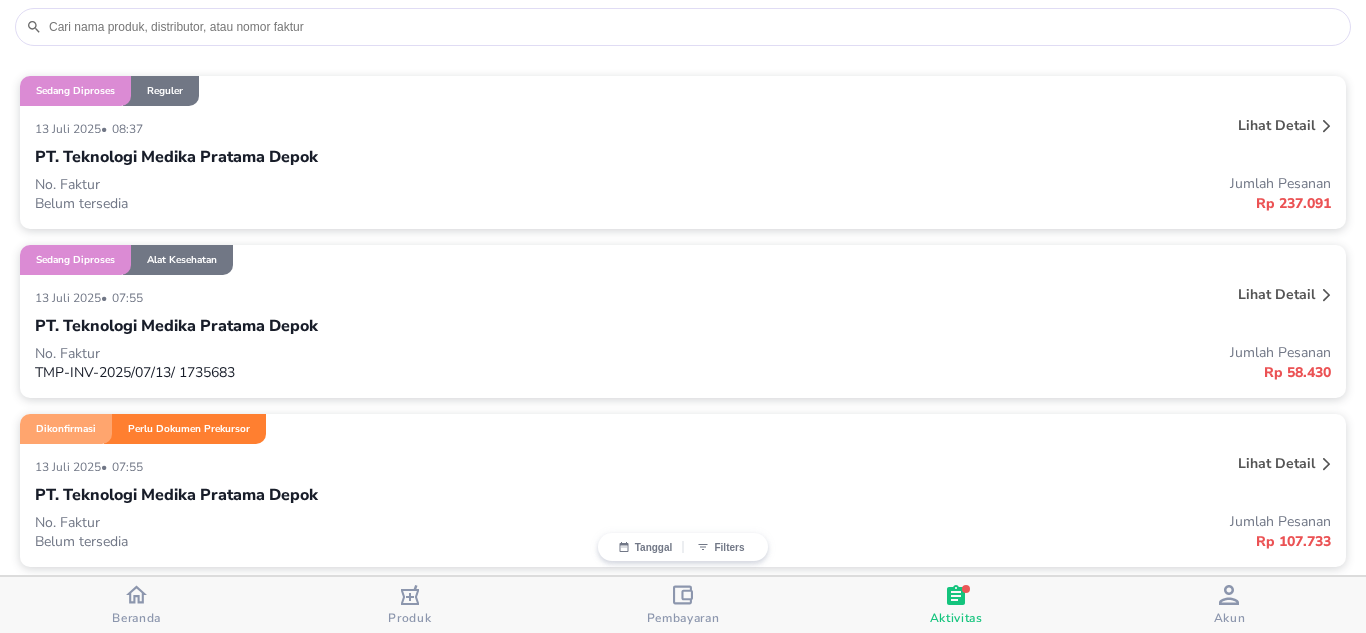 click on "PT. Teknologi Medika Pratama Depok" at bounding box center (176, 326) 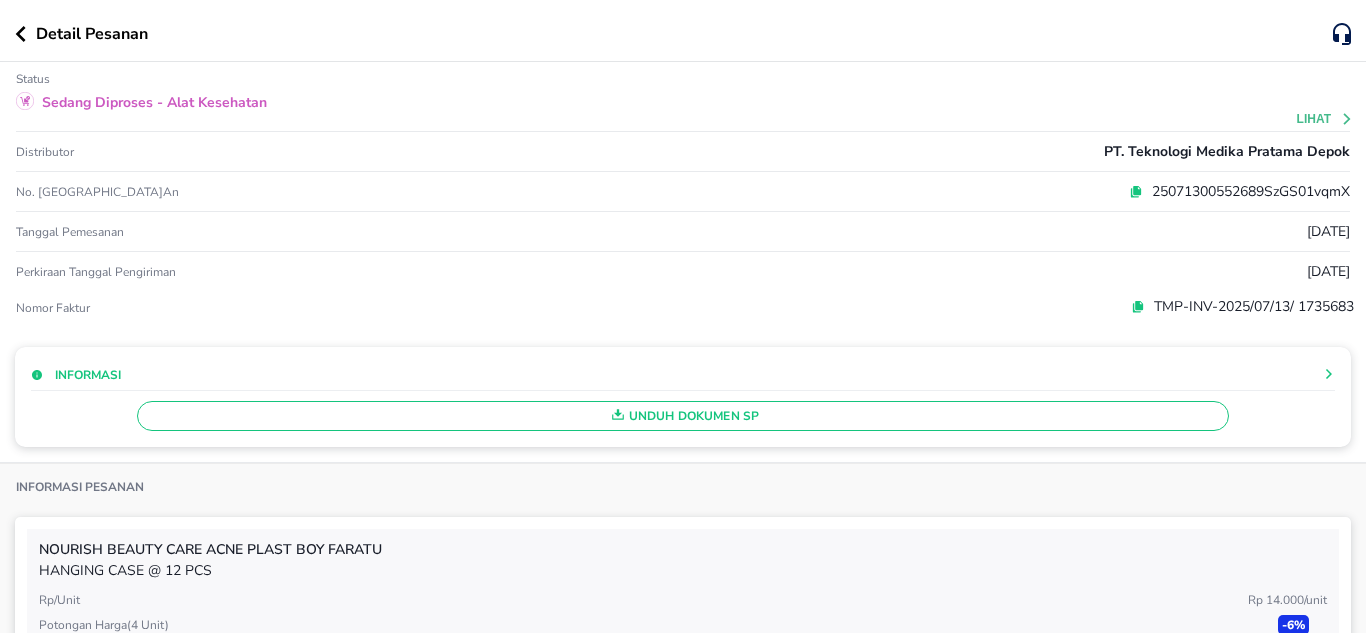 click on "Unduh Dokumen SP" at bounding box center (683, 416) 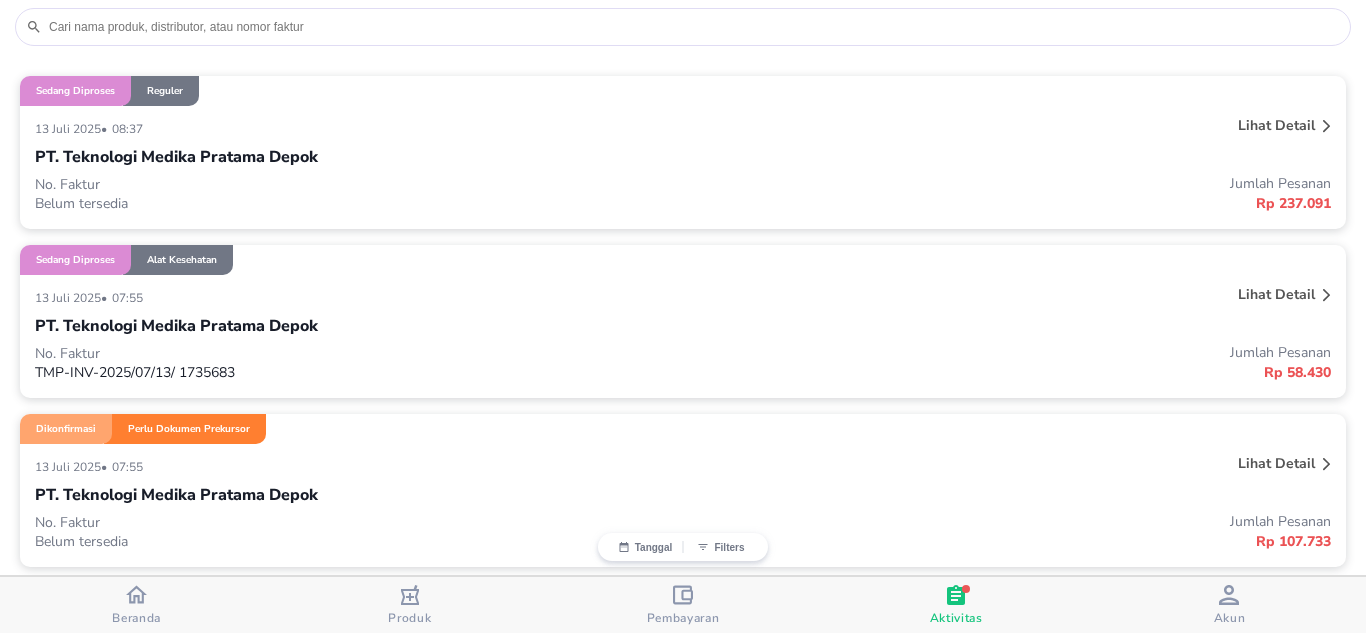 click on "PT. Teknologi Medika Pratama Depok" at bounding box center [176, 157] 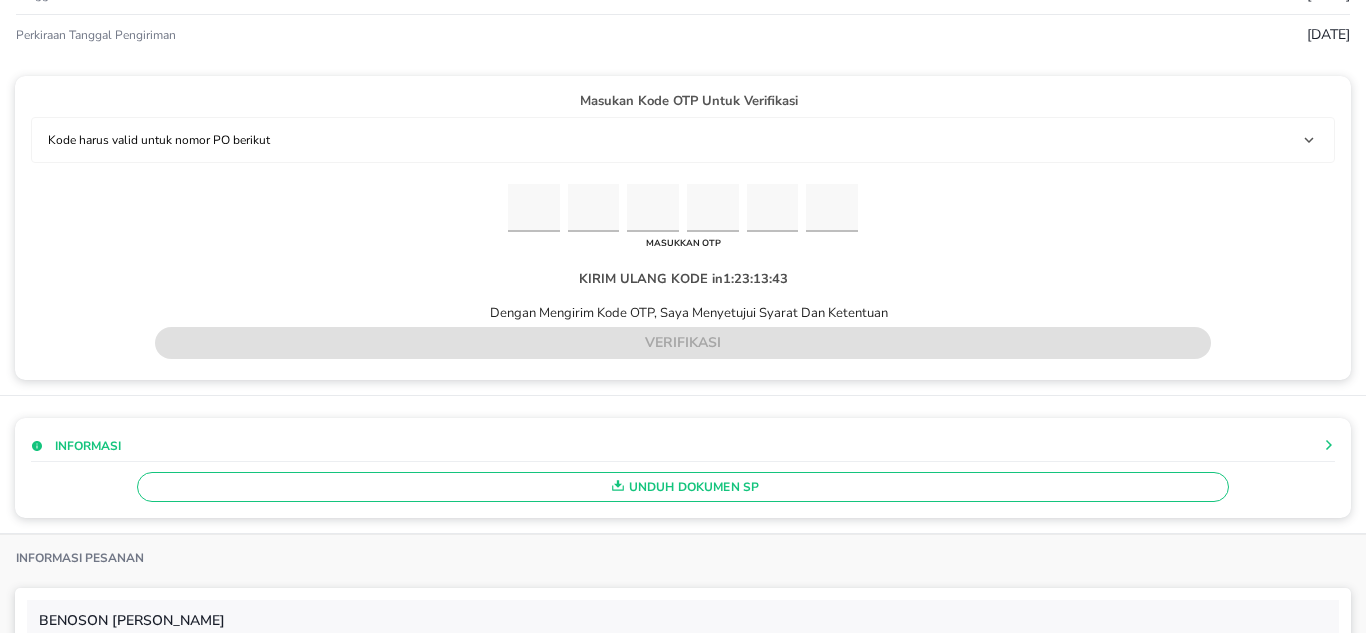 scroll, scrollTop: 300, scrollLeft: 0, axis: vertical 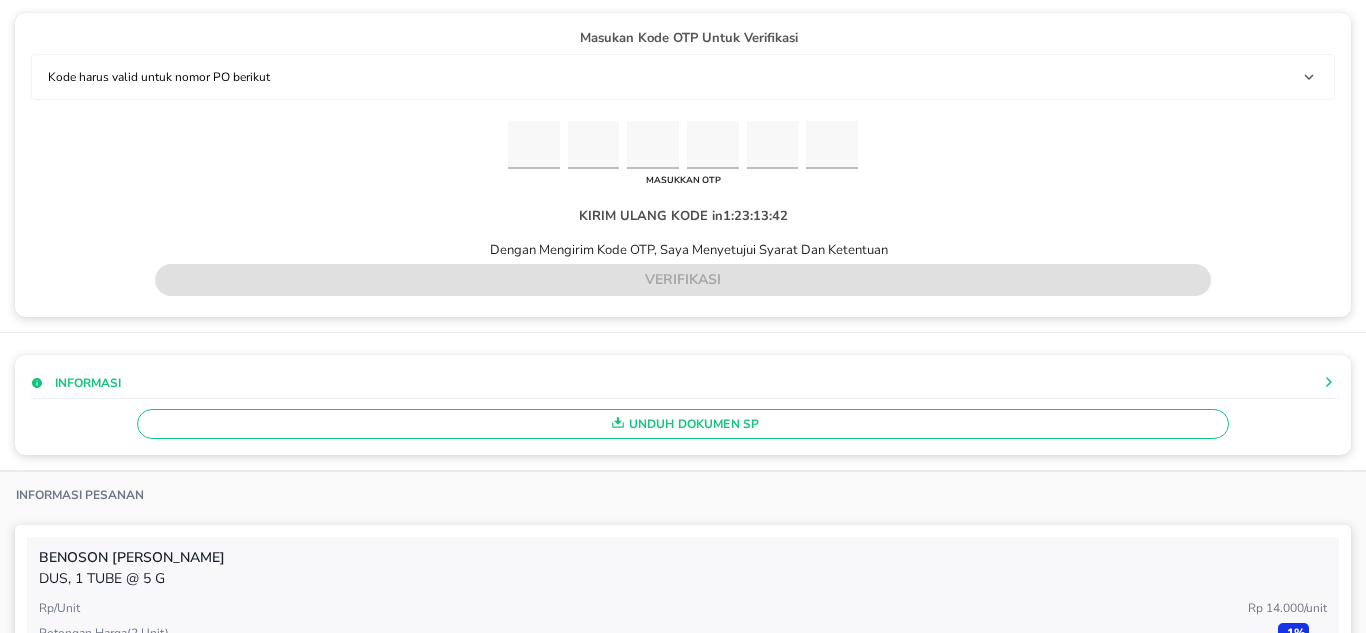 click on "Unduh Dokumen SP" at bounding box center (683, 424) 